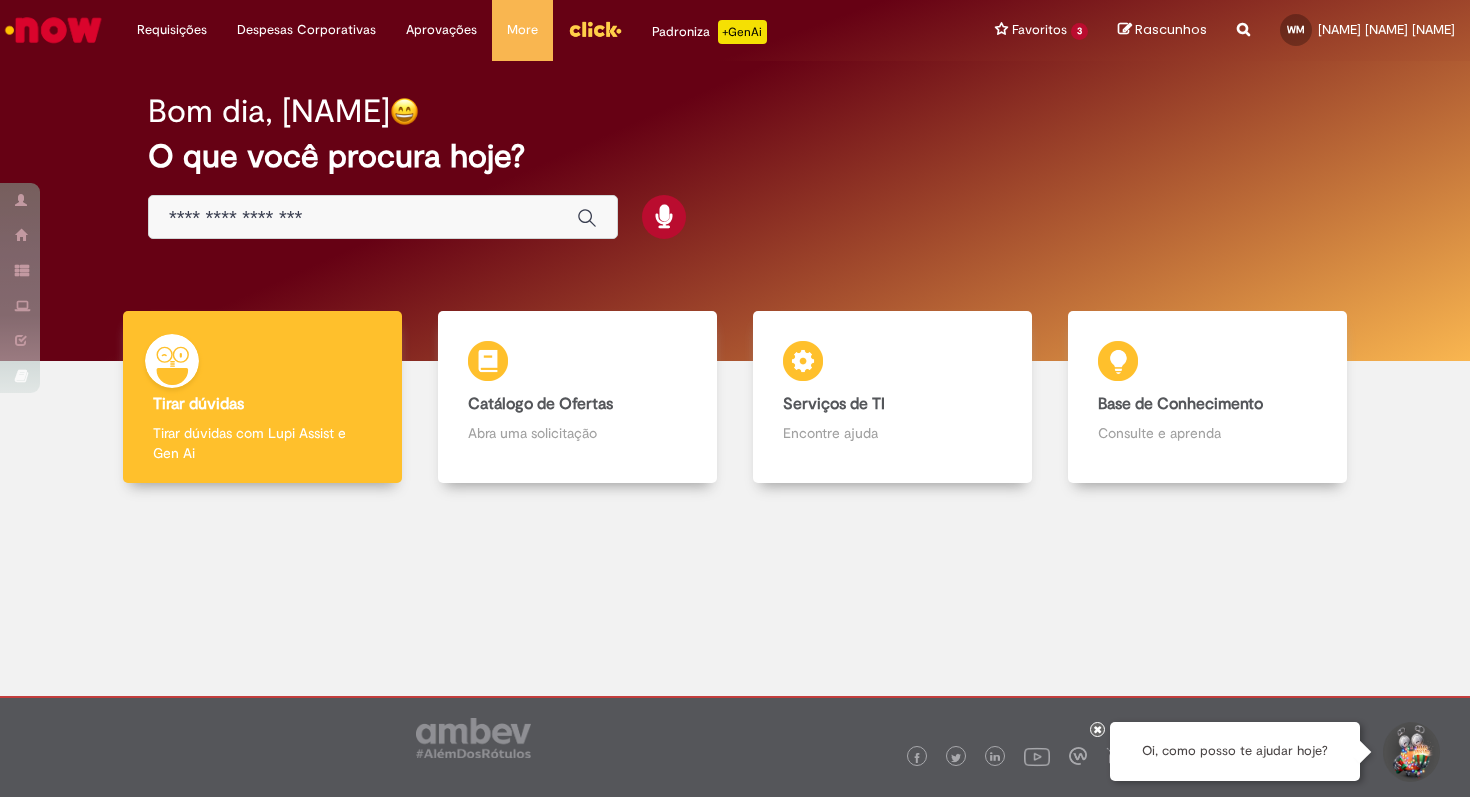 scroll, scrollTop: 0, scrollLeft: 0, axis: both 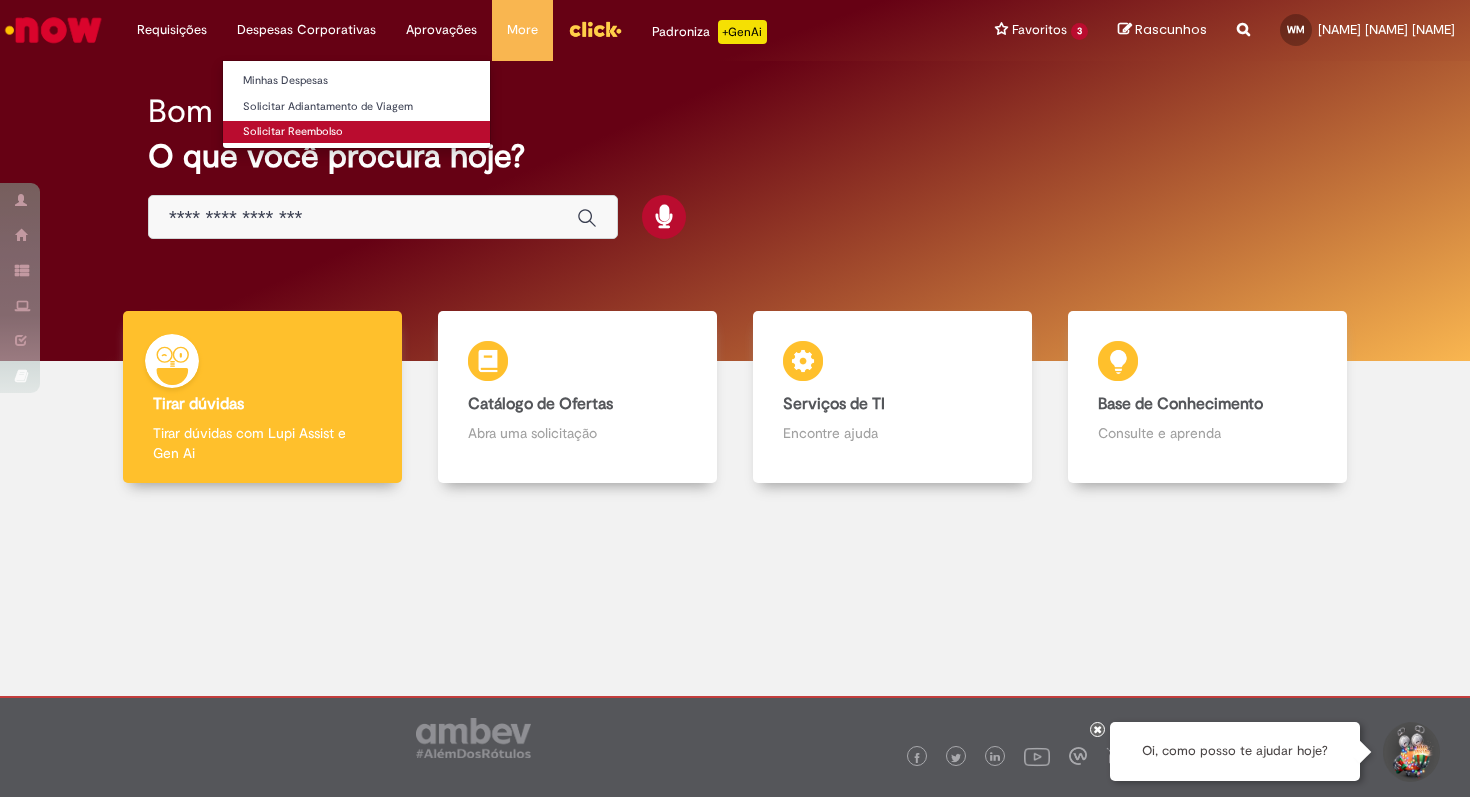 click on "Solicitar Reembolso" at bounding box center [356, 132] 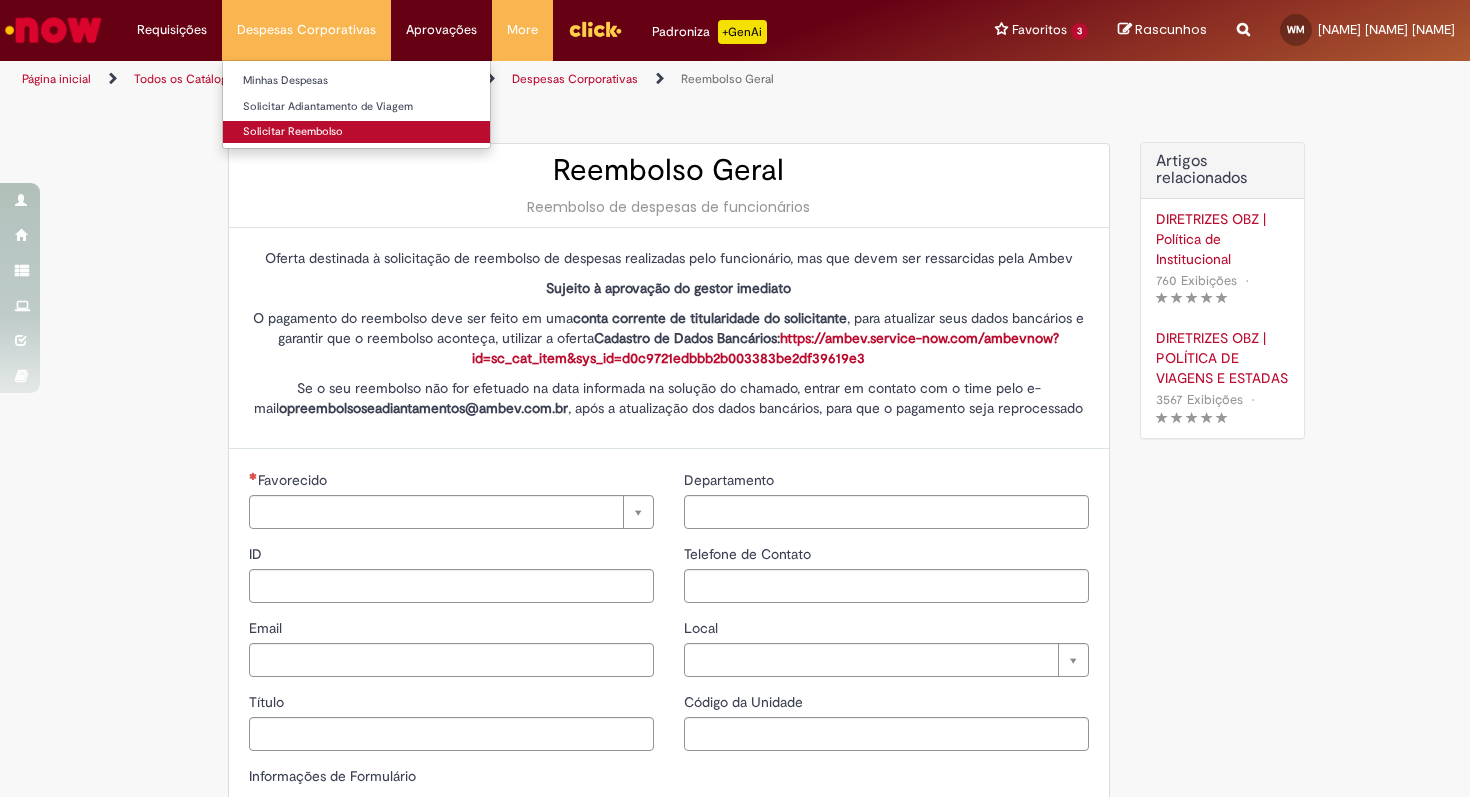 type on "********" 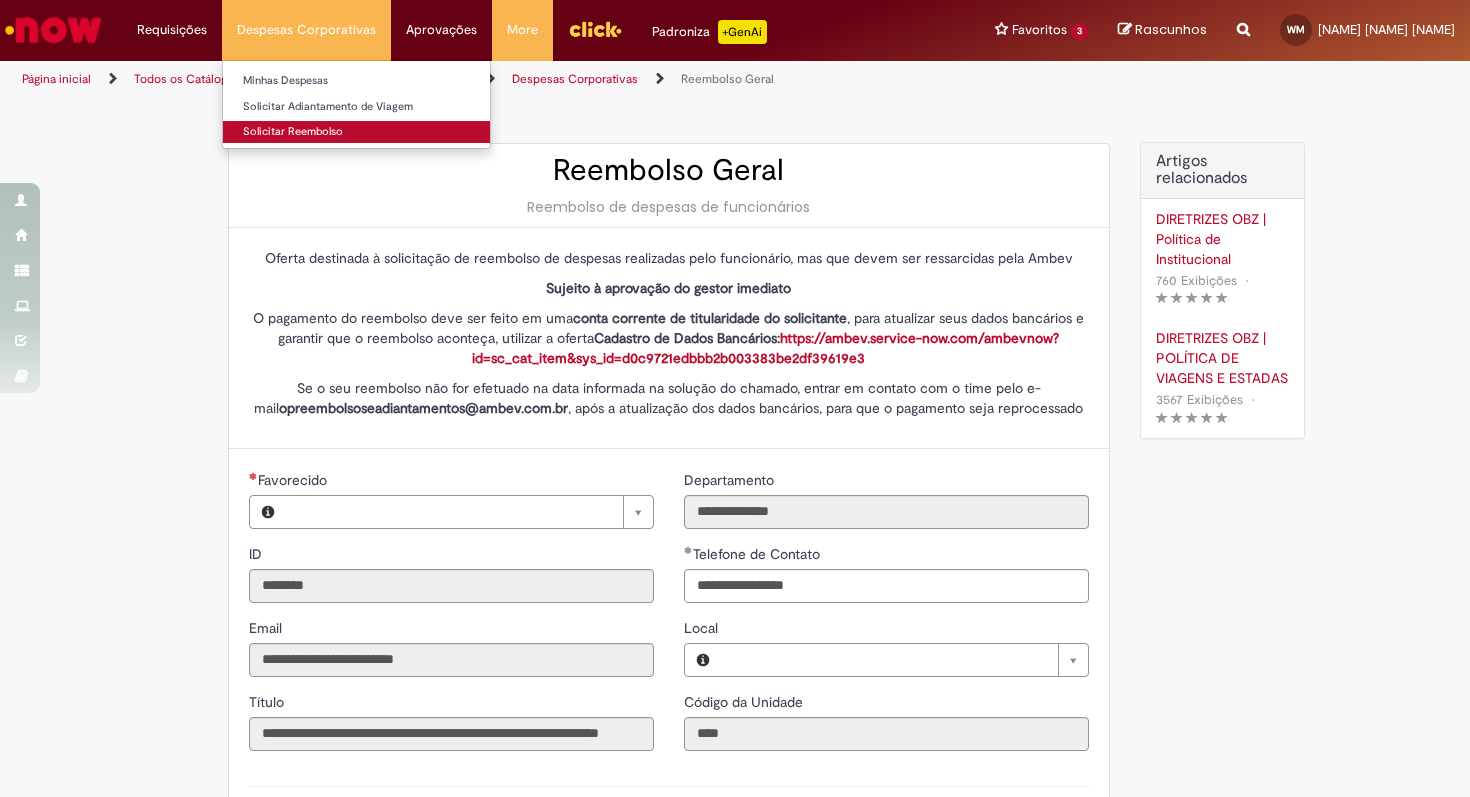 type on "**********" 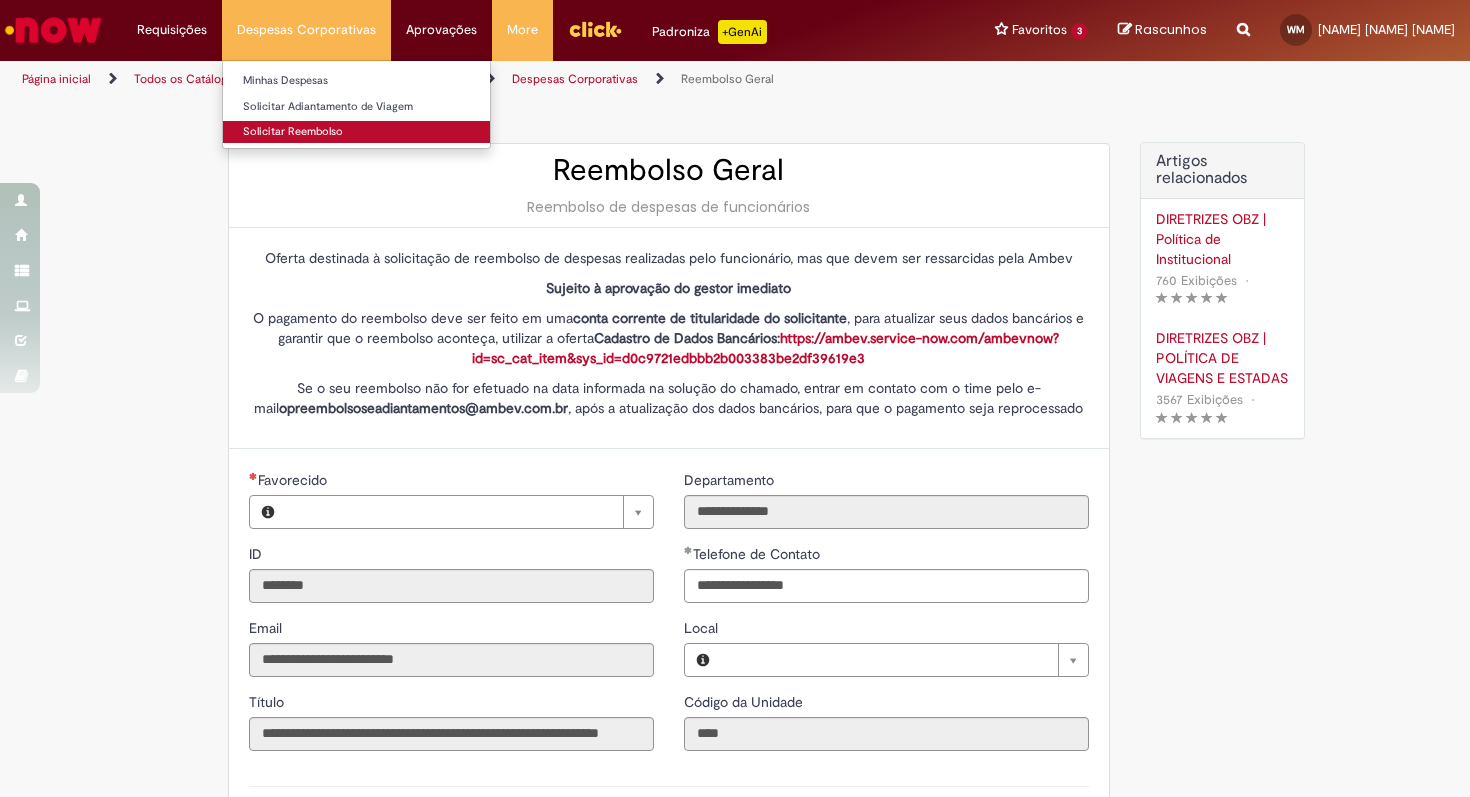 type on "**********" 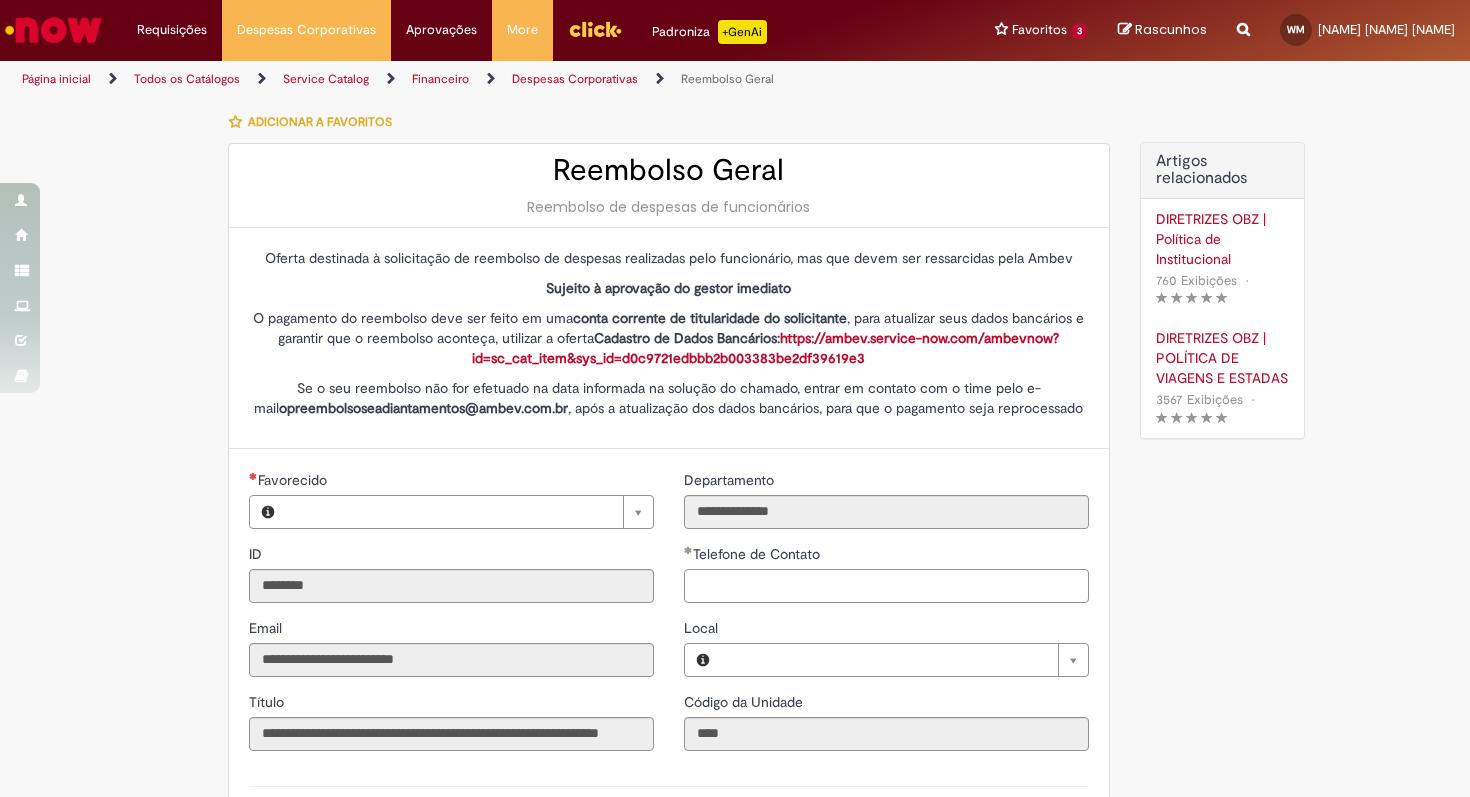 type on "**********" 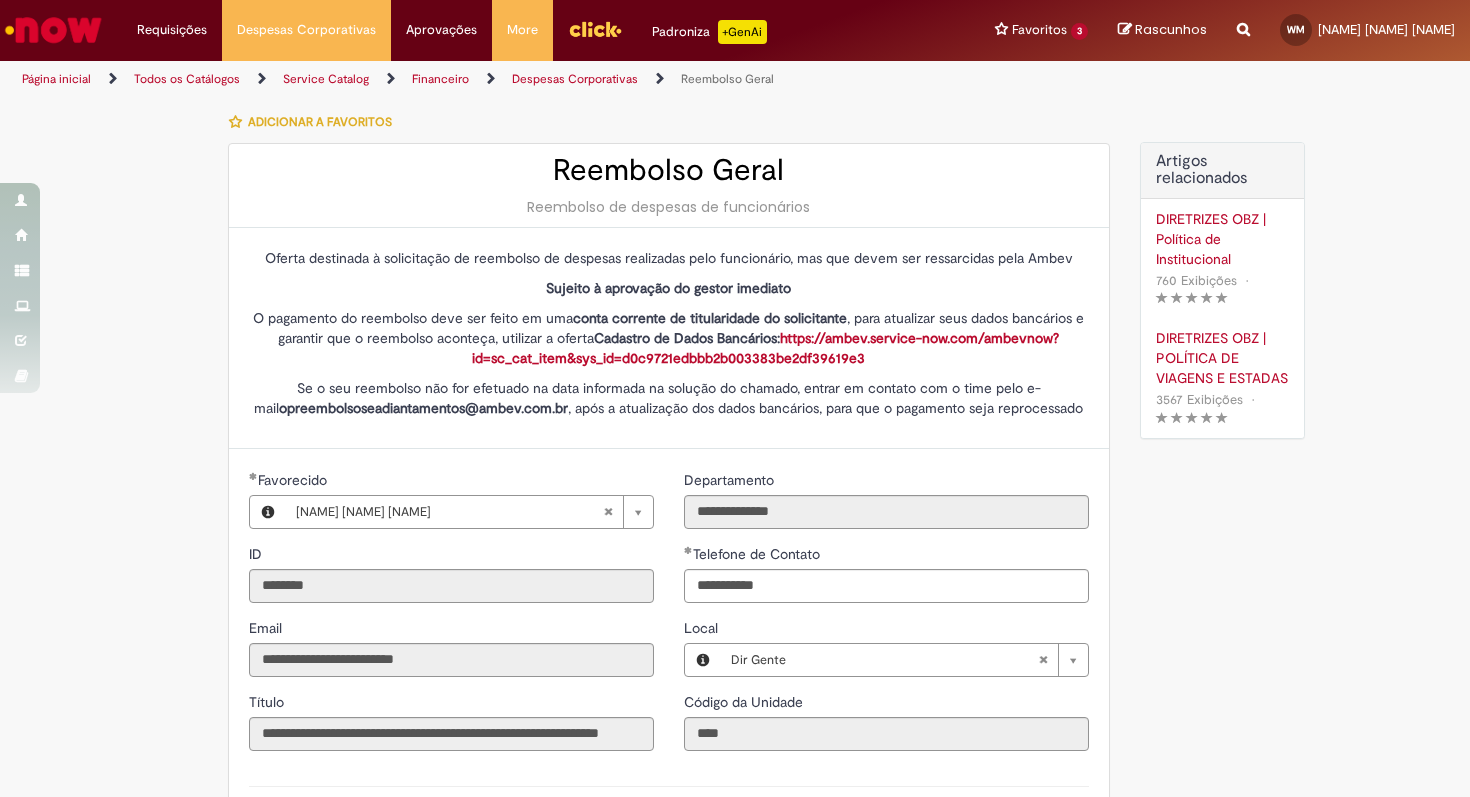 click on "Adicionar a Favoritos
Reembolso Geral
Reembolso de despesas de funcionários
Oferta destinada à solicitação de reembolso de despesas realizadas pelo funcionário, mas que devem ser ressarcidas pela Ambev
Sujeito à aprovação do gestor imediato
O pagamento do reembolso deve ser feito em uma  conta corrente de titularidade do solicitante , para atualizar seus dados bancários e garantir que o reembolso aconteça, utilizar a oferta  Cadastro de Dados Bancários:  https://ambev.service-now.com/ambevnow?id=sc_cat_item&sys_id=d0c9721edbbb2b003383be2df39619e3
Se o seu reembolso não for efetuado na data informada na solução do chamado, entrar em contato com o time pelo e-mail  opreembolsoseadiantamentos@ambev.com.br , após a atualização dos dados bancários, para que o pagamento seja reprocessado
sap a integrar *** Country Code **" at bounding box center [735, 790] 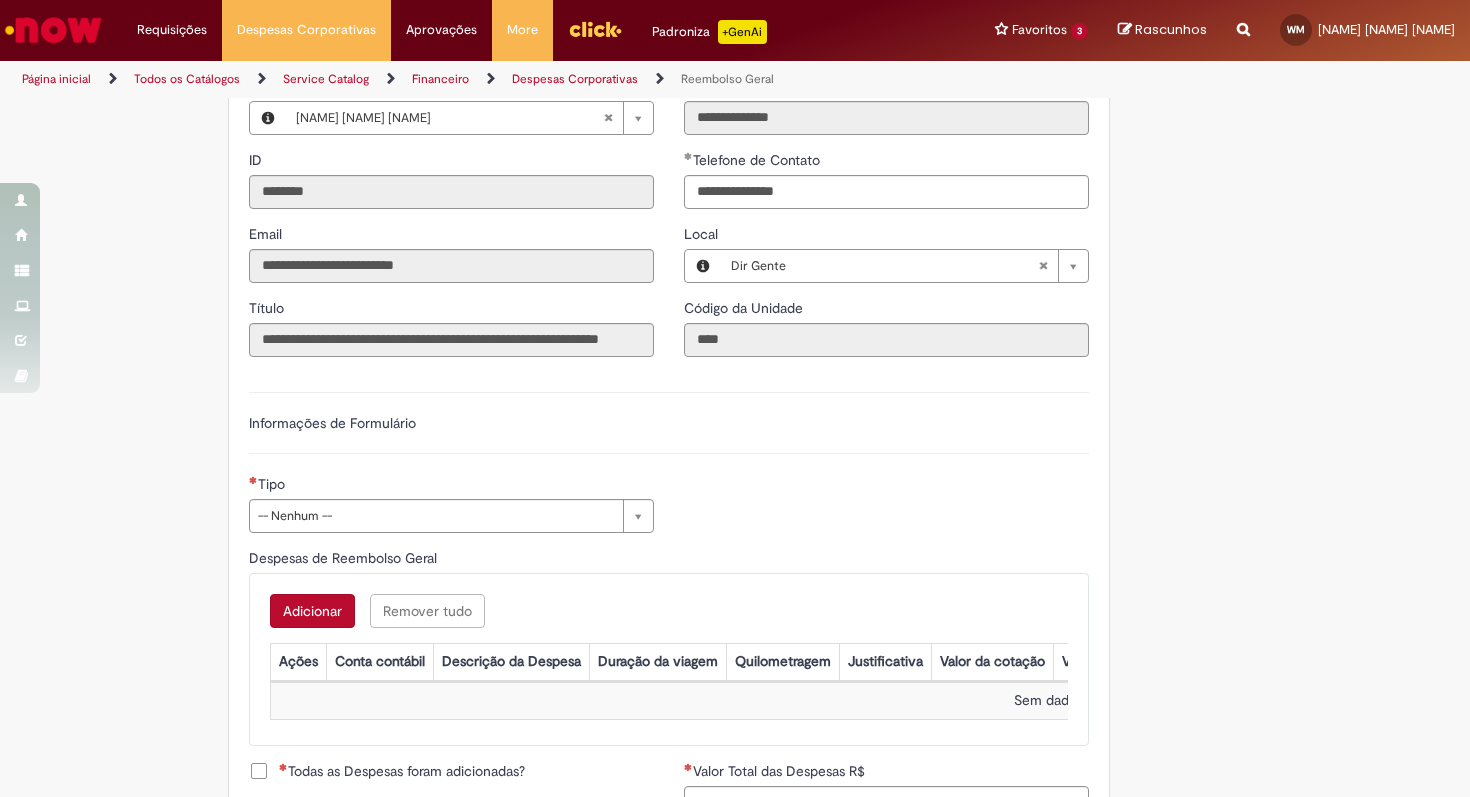 scroll, scrollTop: 398, scrollLeft: 0, axis: vertical 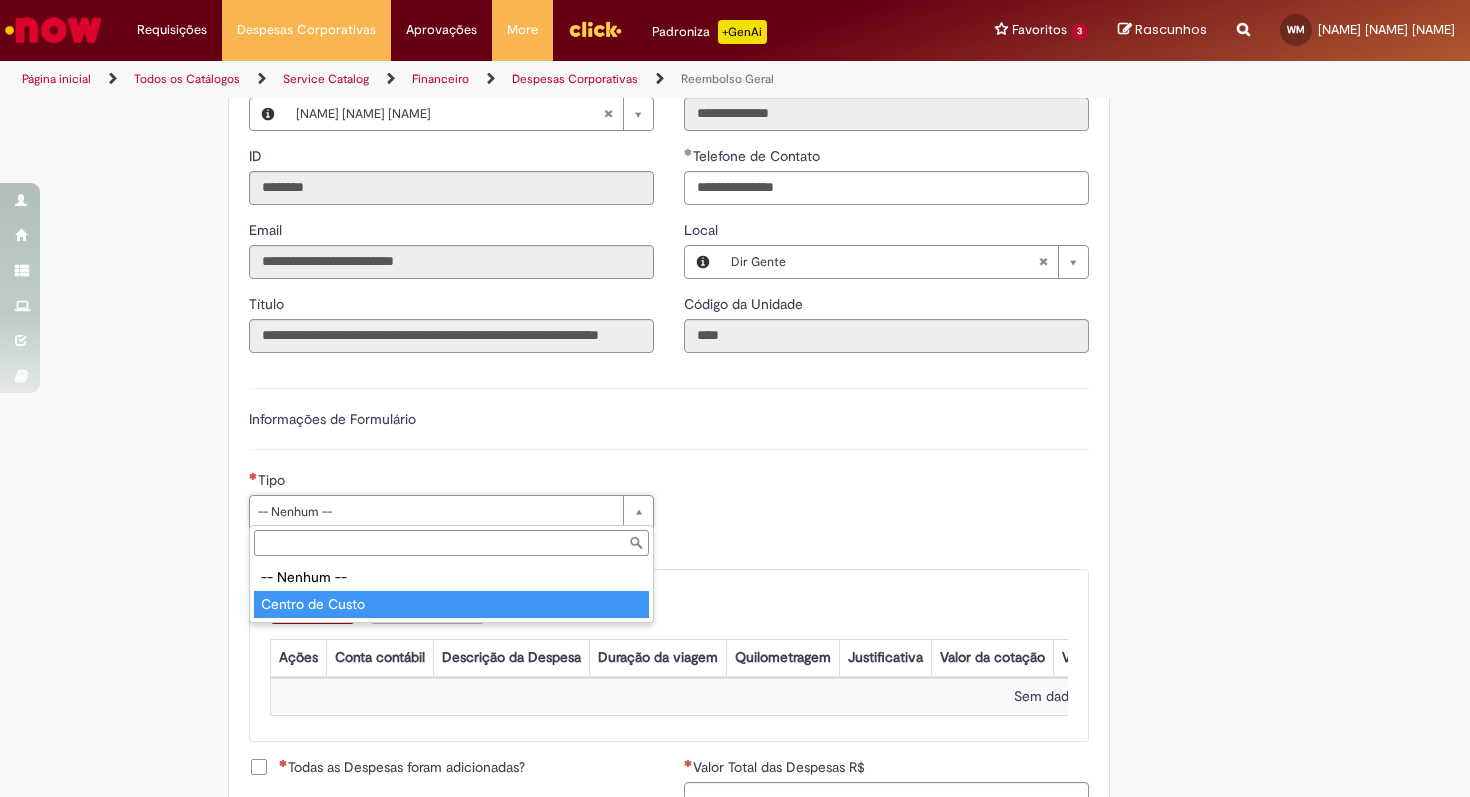 type on "**********" 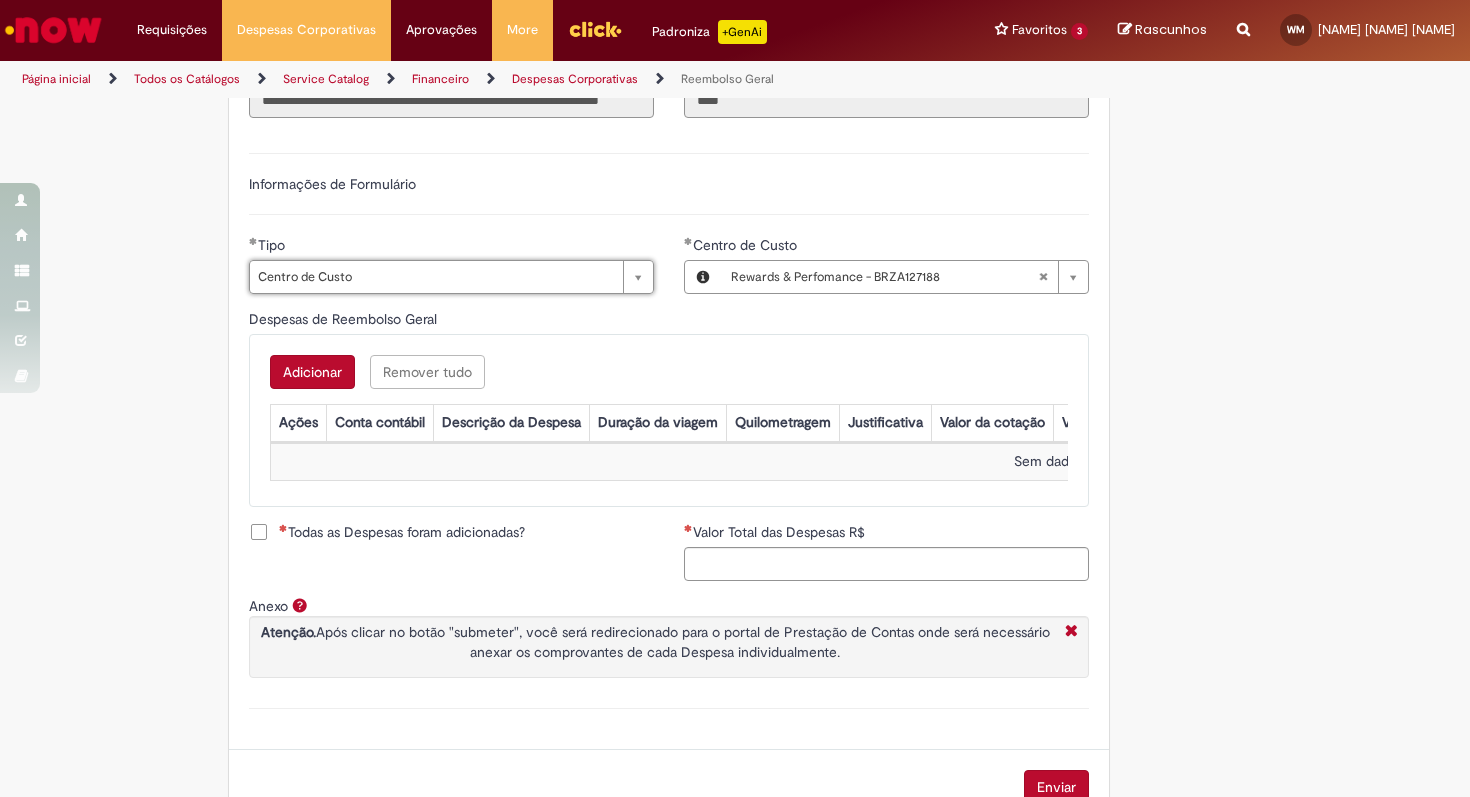 scroll, scrollTop: 683, scrollLeft: 0, axis: vertical 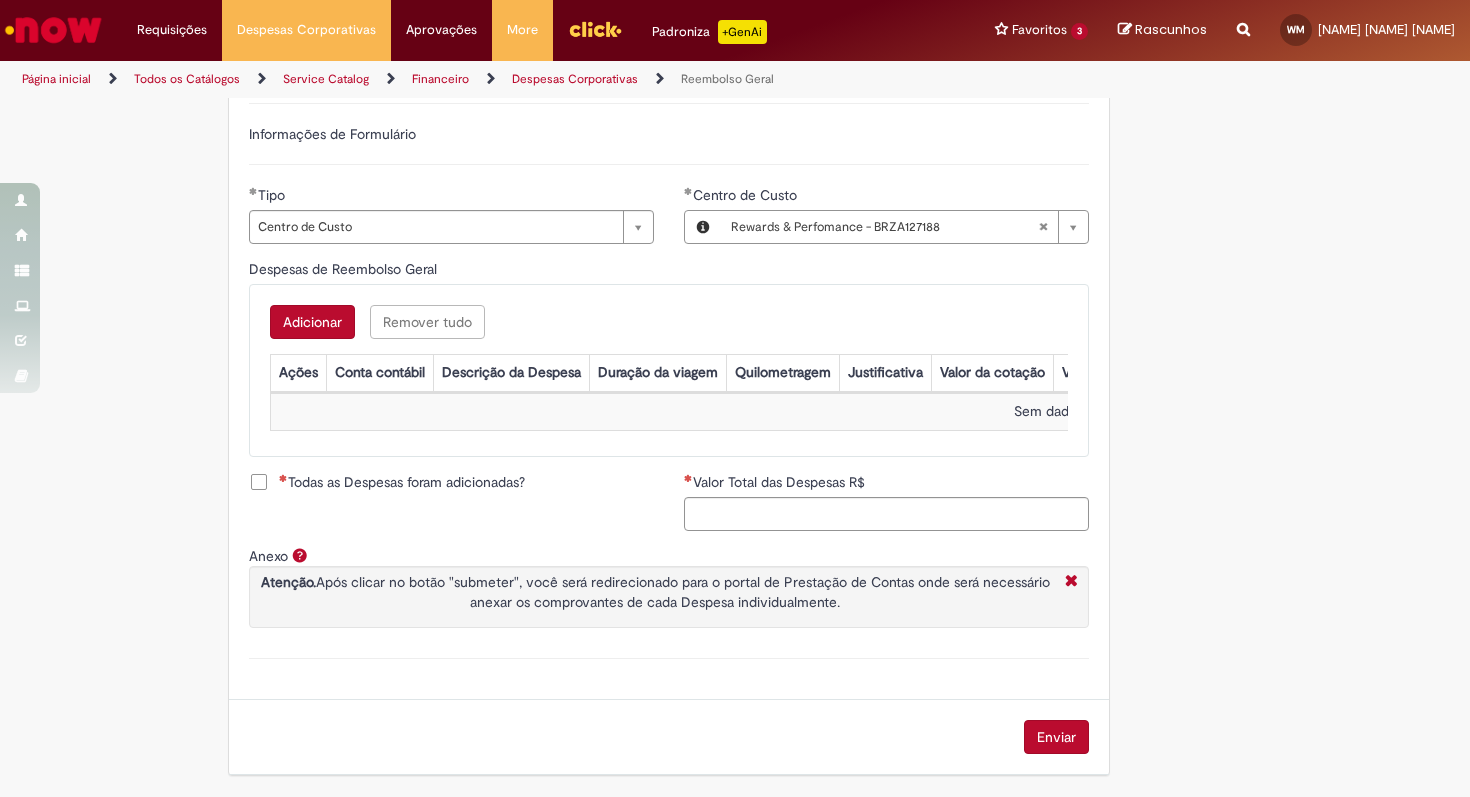 click on "Adicionar" at bounding box center (312, 322) 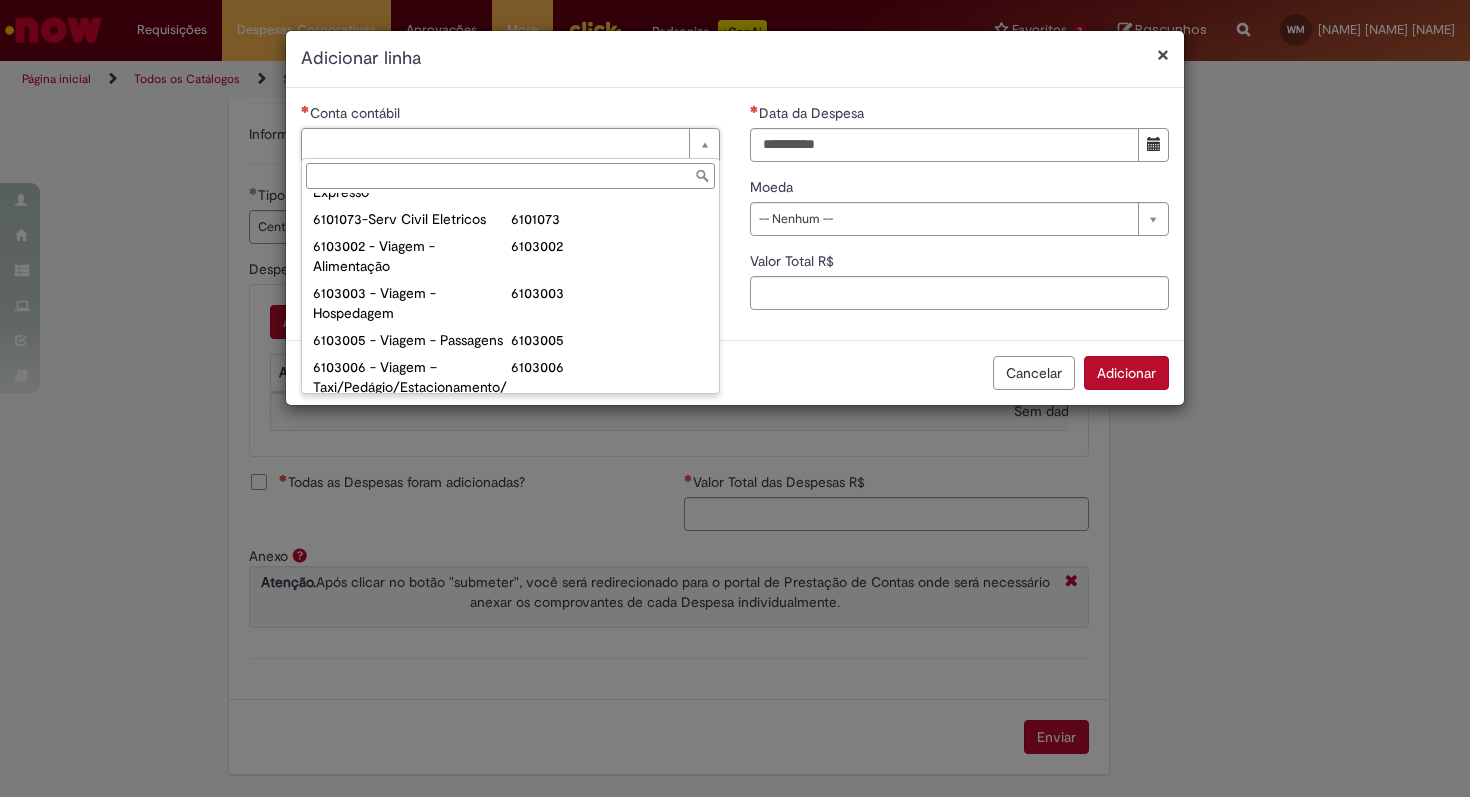 scroll, scrollTop: 797, scrollLeft: 0, axis: vertical 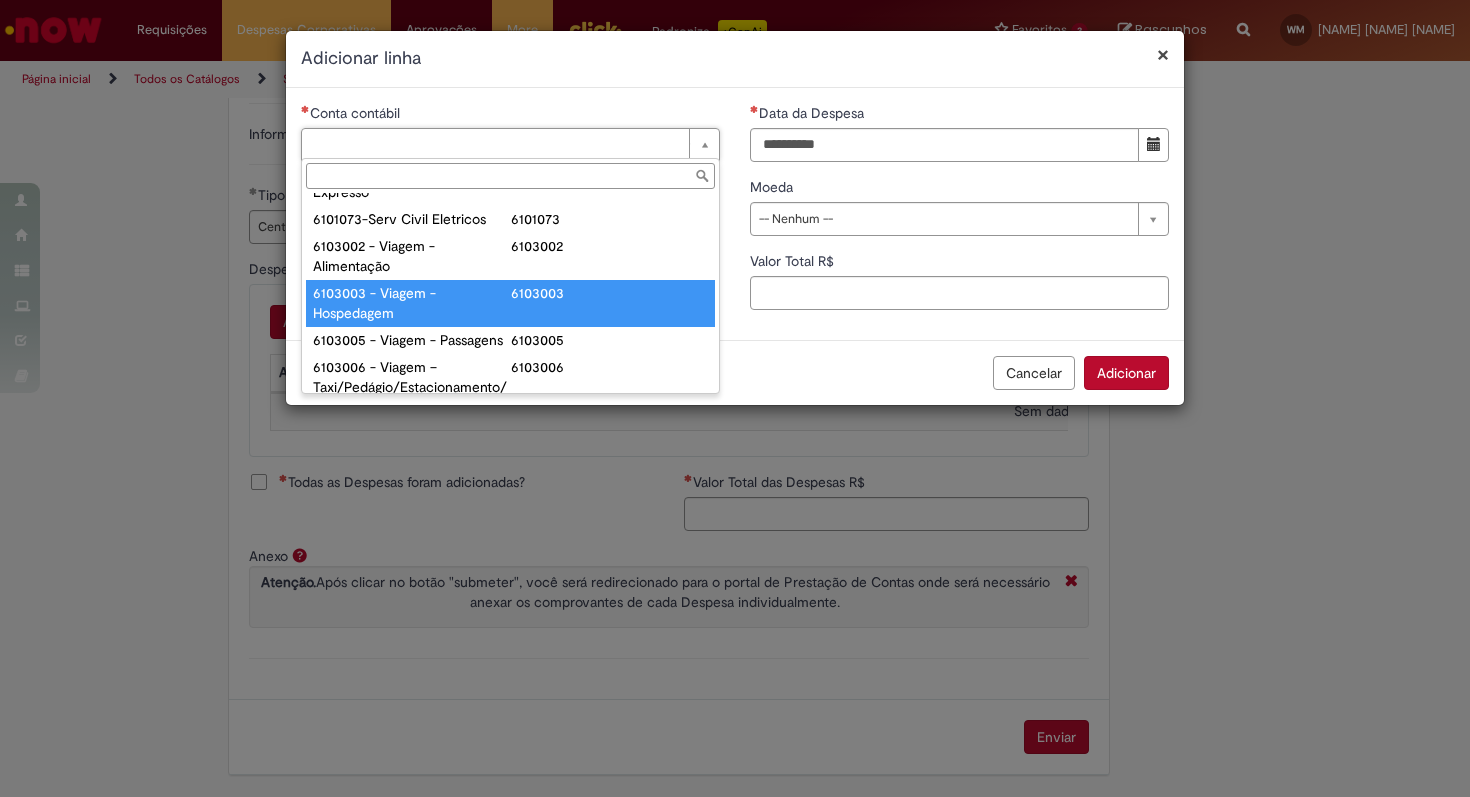 type on "**********" 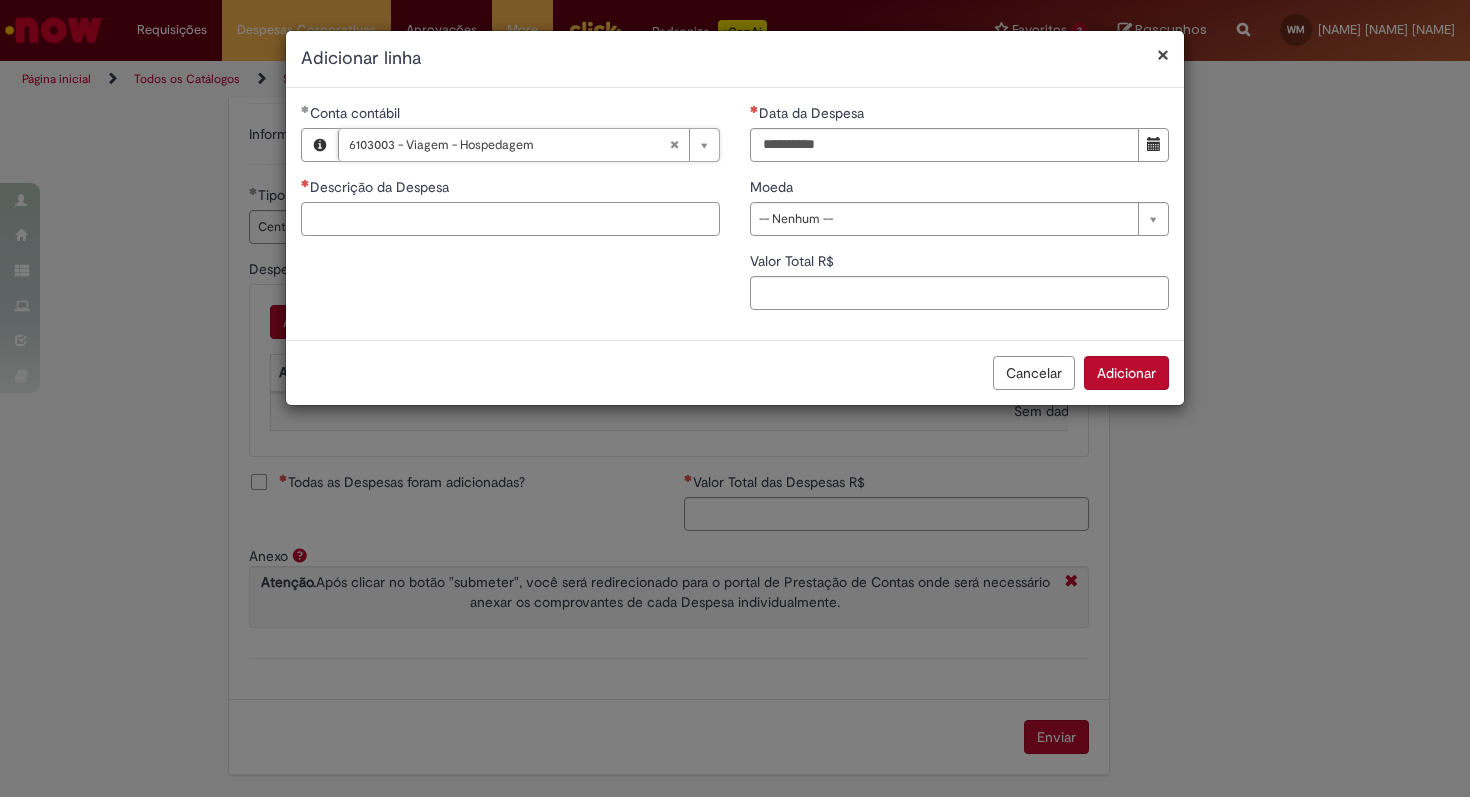 click on "Descrição da Despesa" at bounding box center [510, 219] 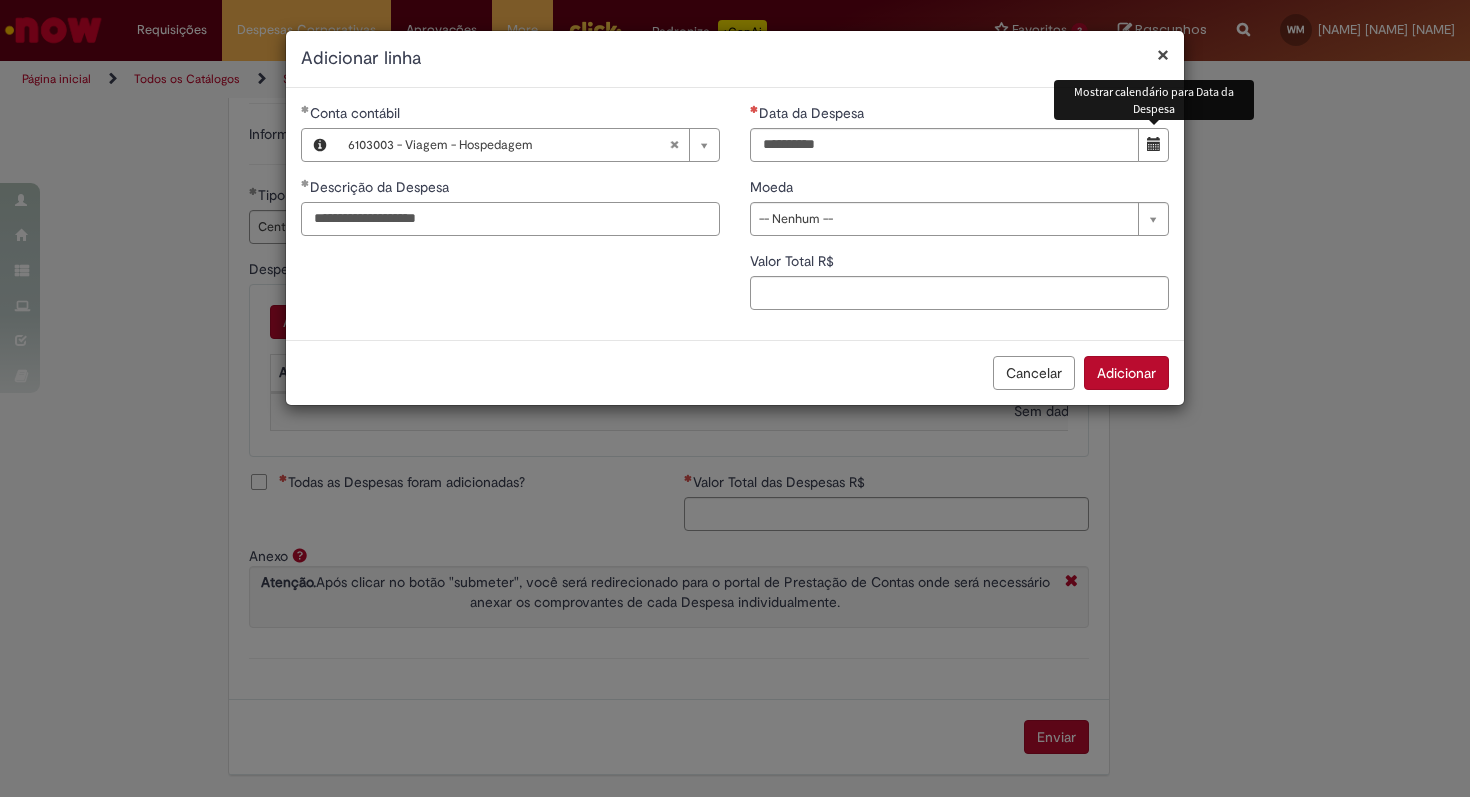 type on "**********" 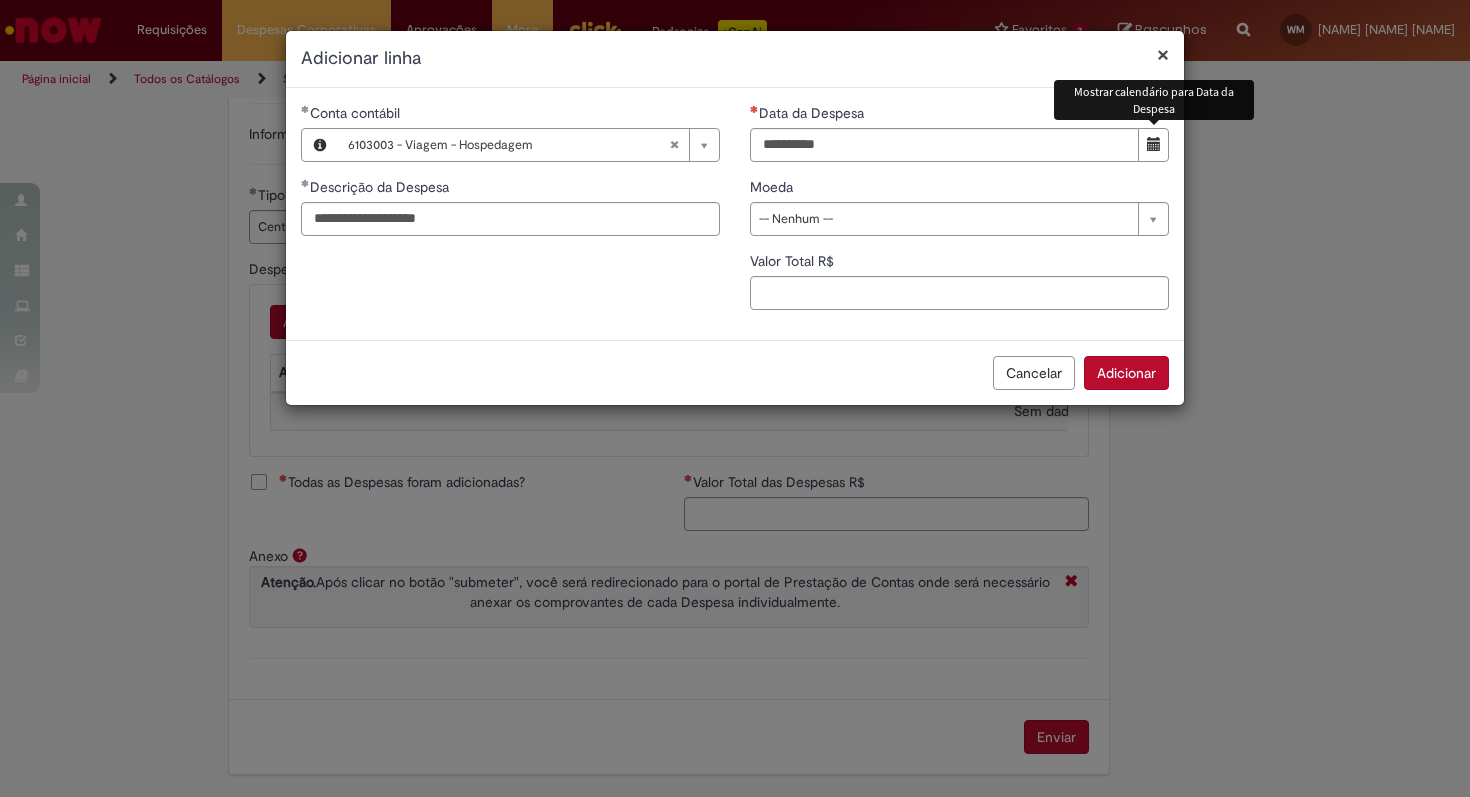 click at bounding box center [1154, 144] 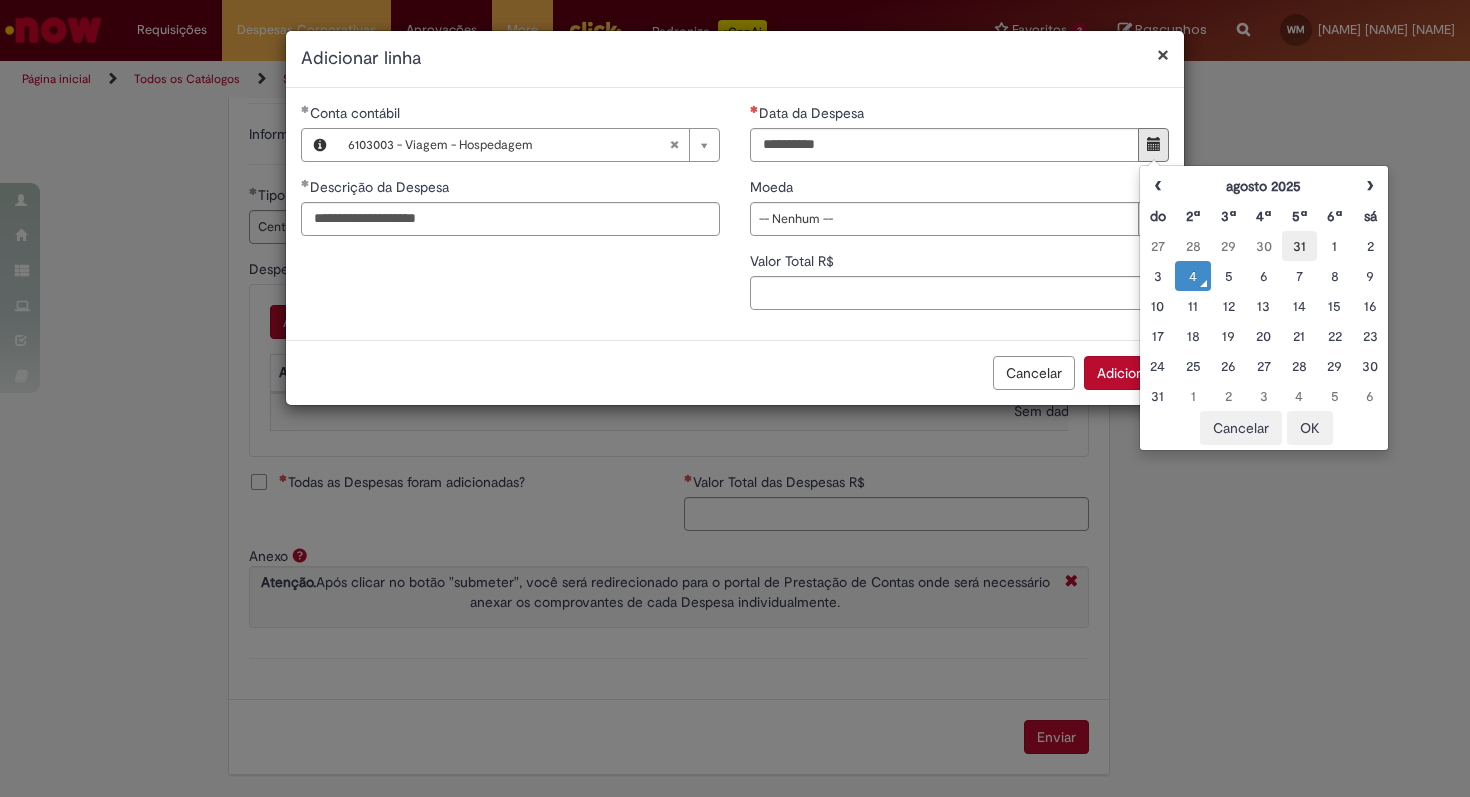 click on "31" at bounding box center (1299, 246) 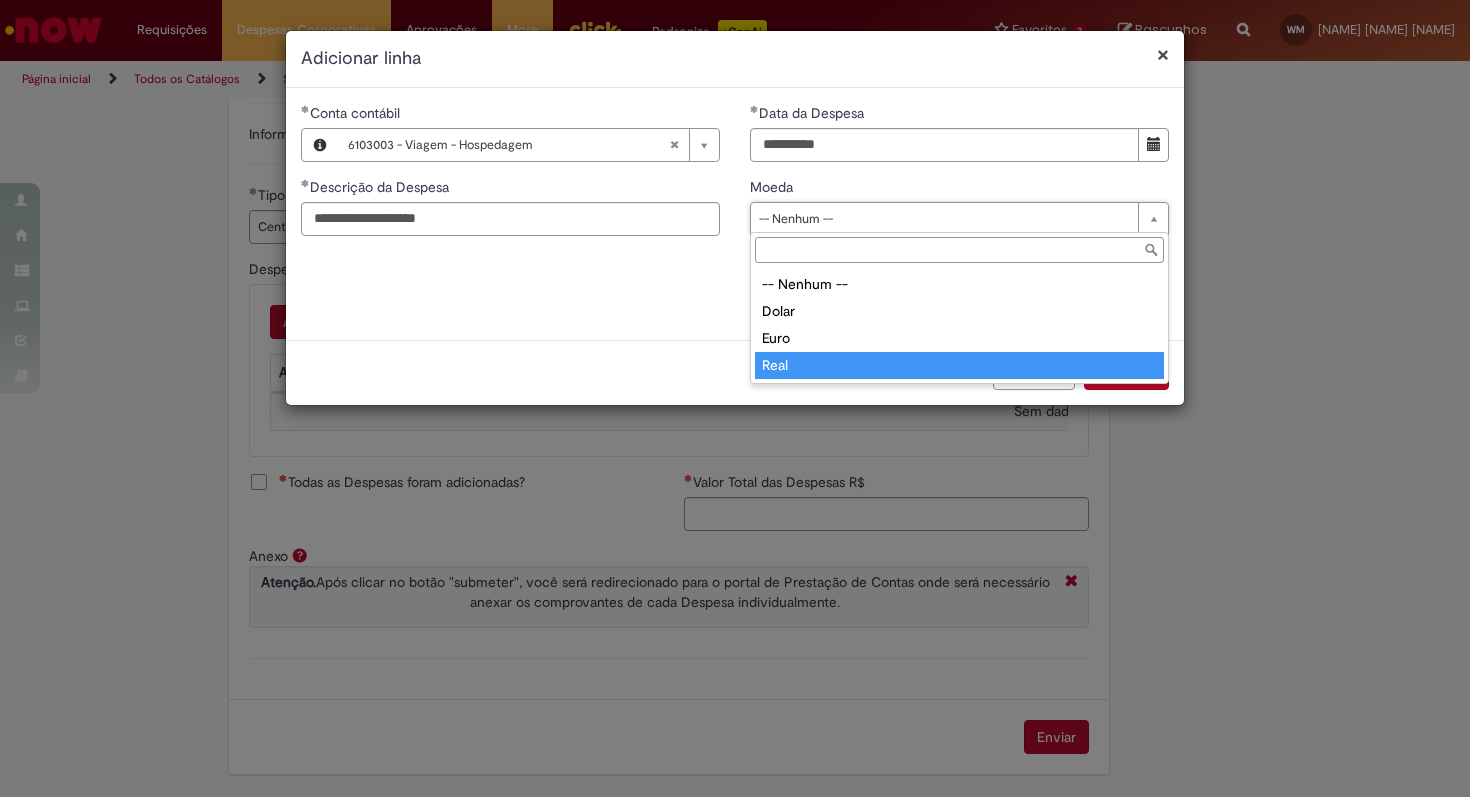 type on "****" 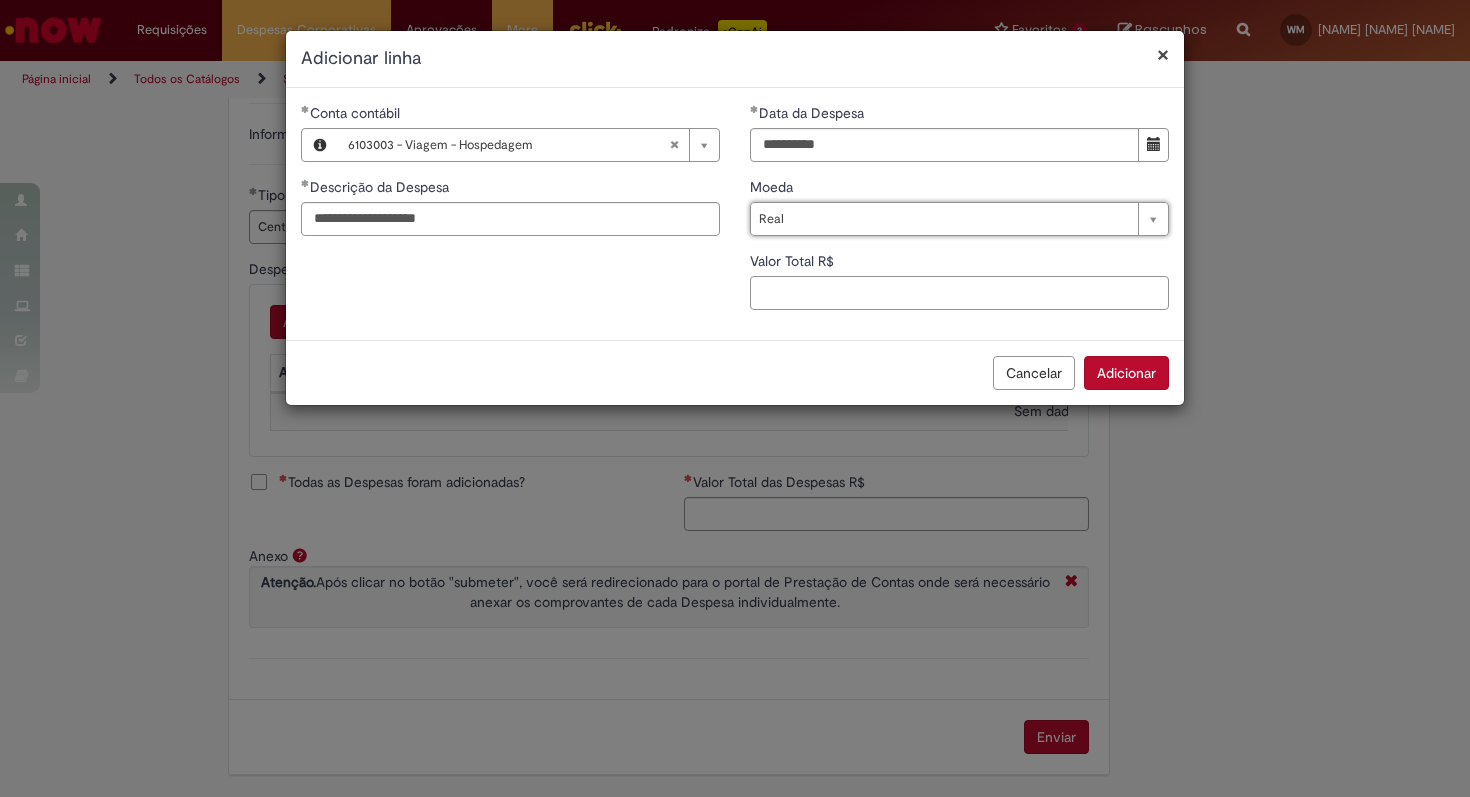 click on "Valor Total R$" at bounding box center [959, 293] 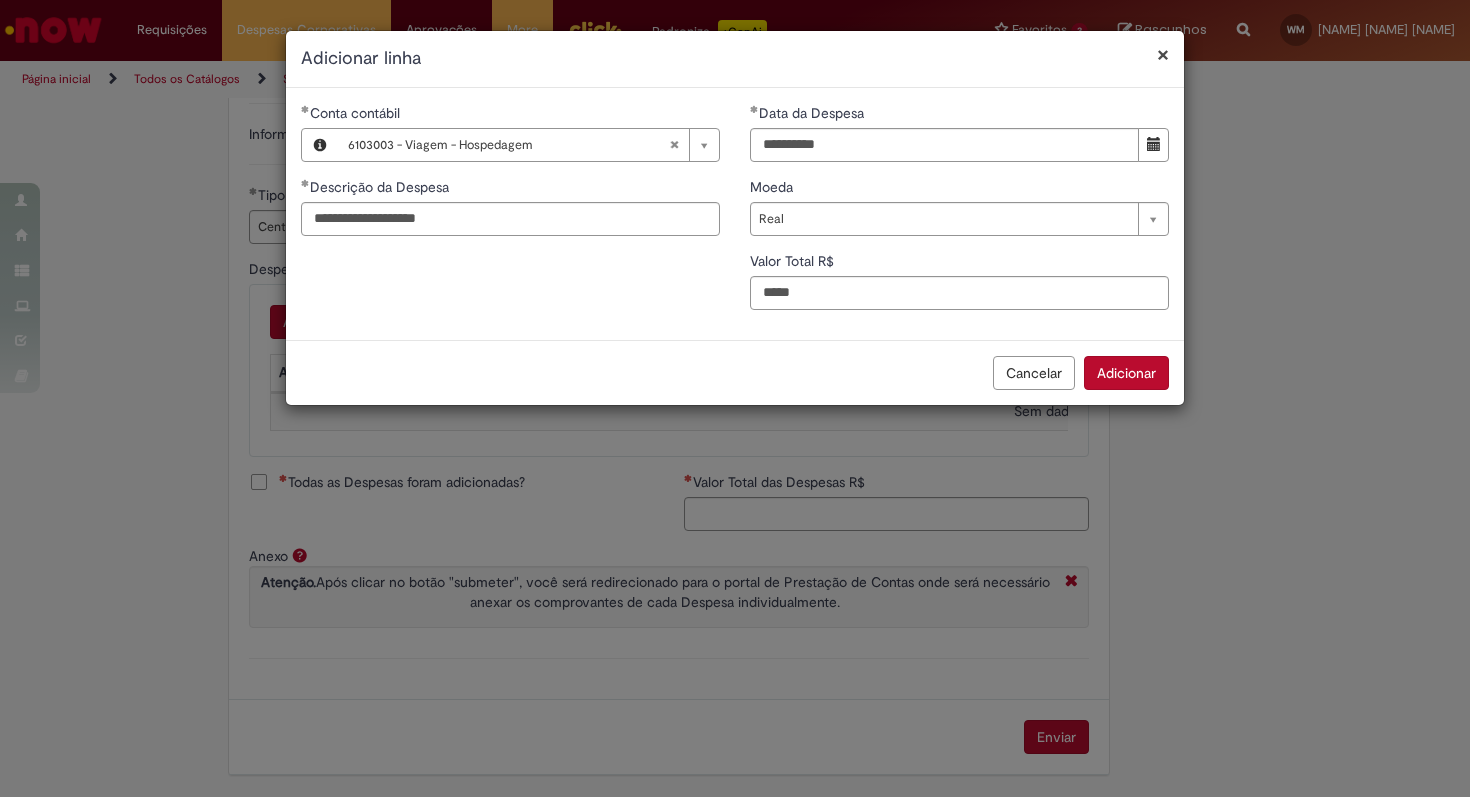 type on "**" 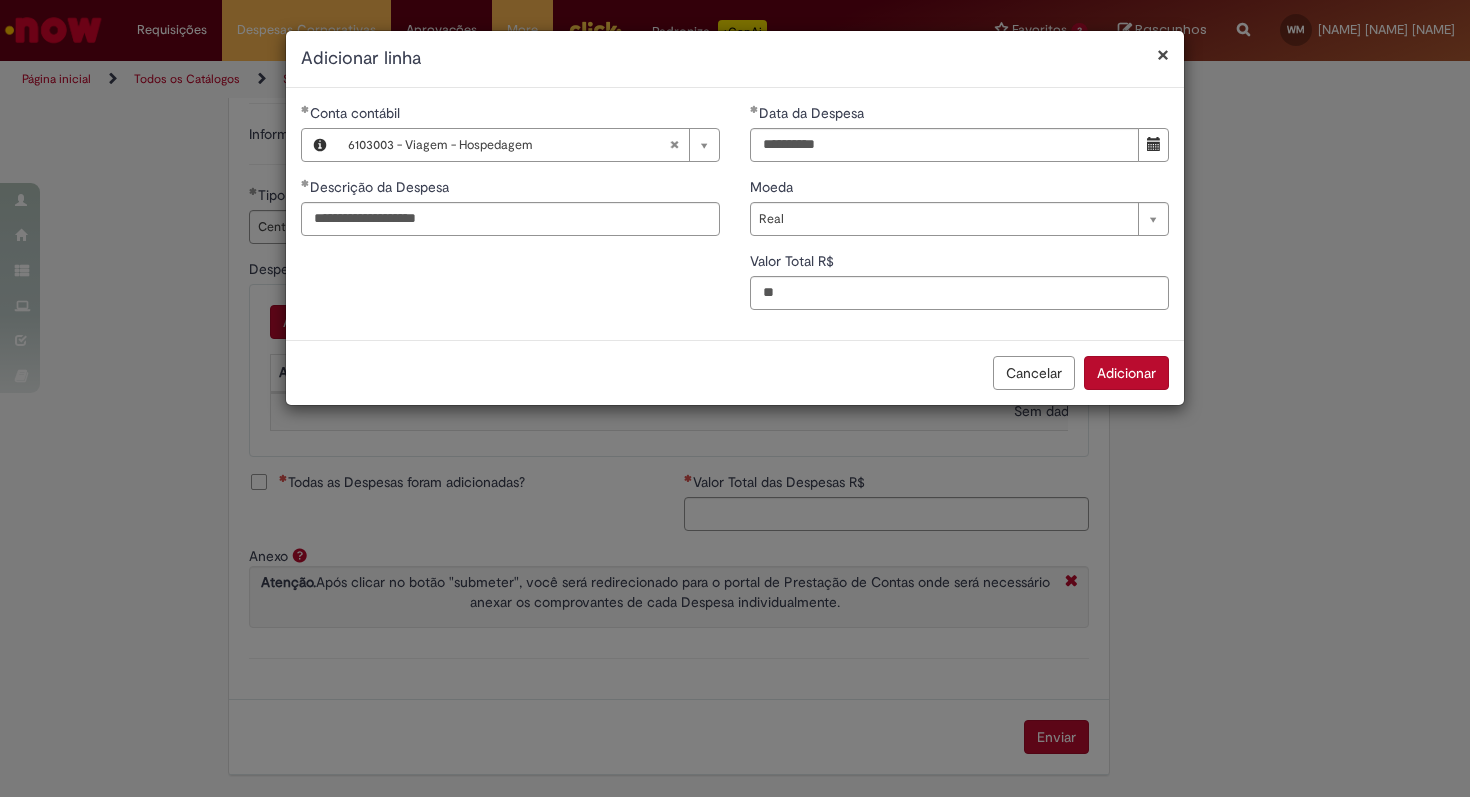 click on "**********" at bounding box center [735, 214] 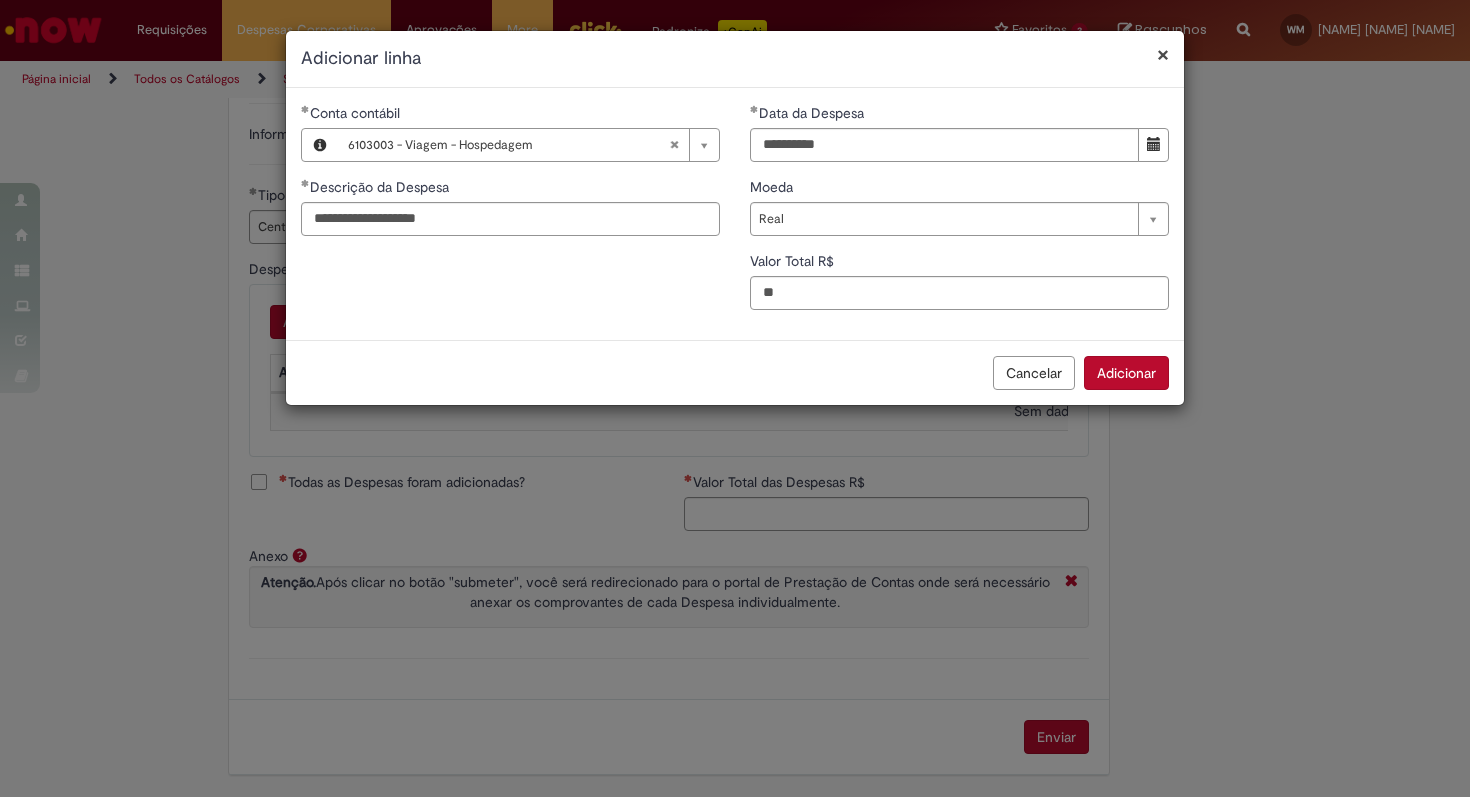 click on "Adicionar" at bounding box center [1126, 373] 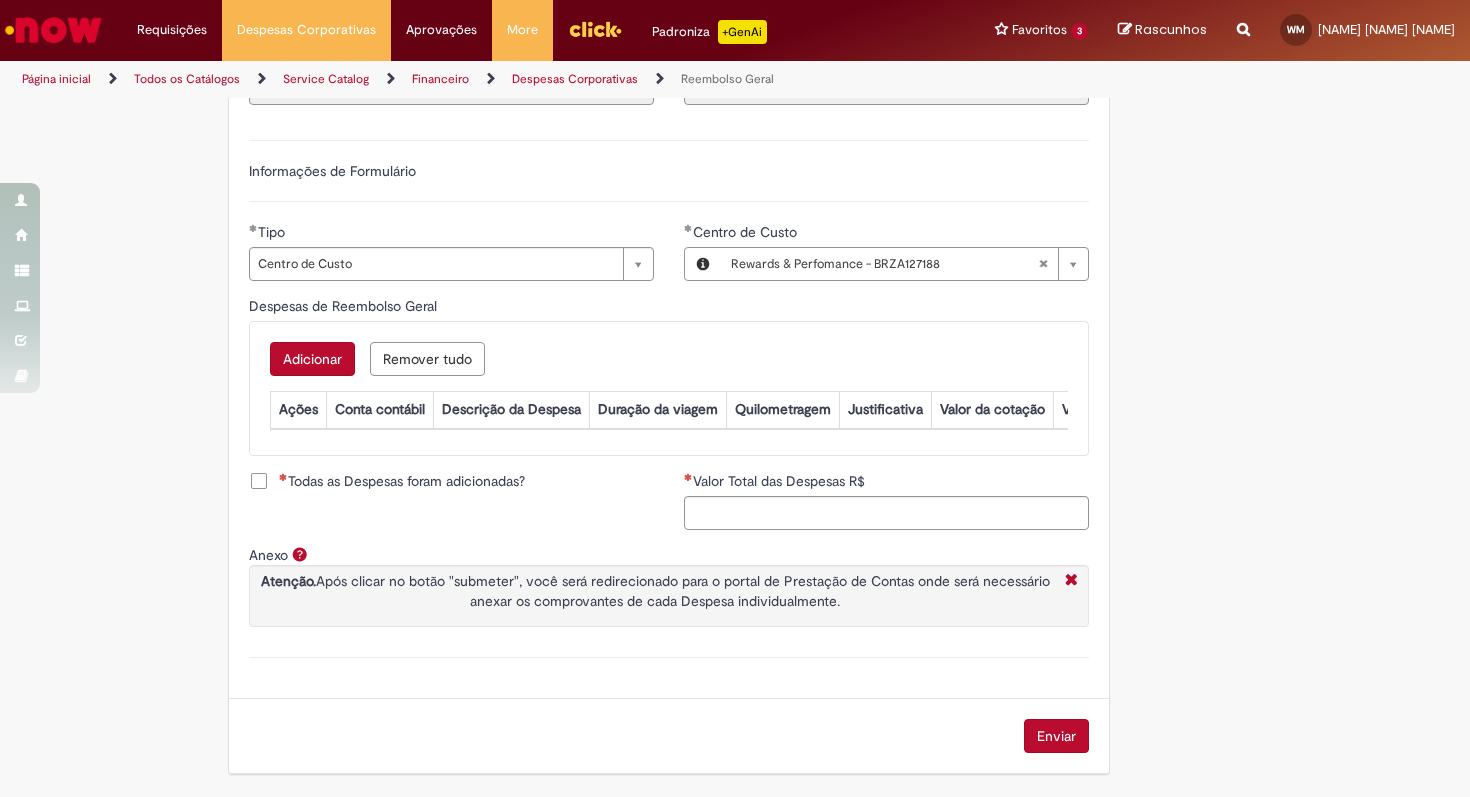scroll, scrollTop: 683, scrollLeft: 0, axis: vertical 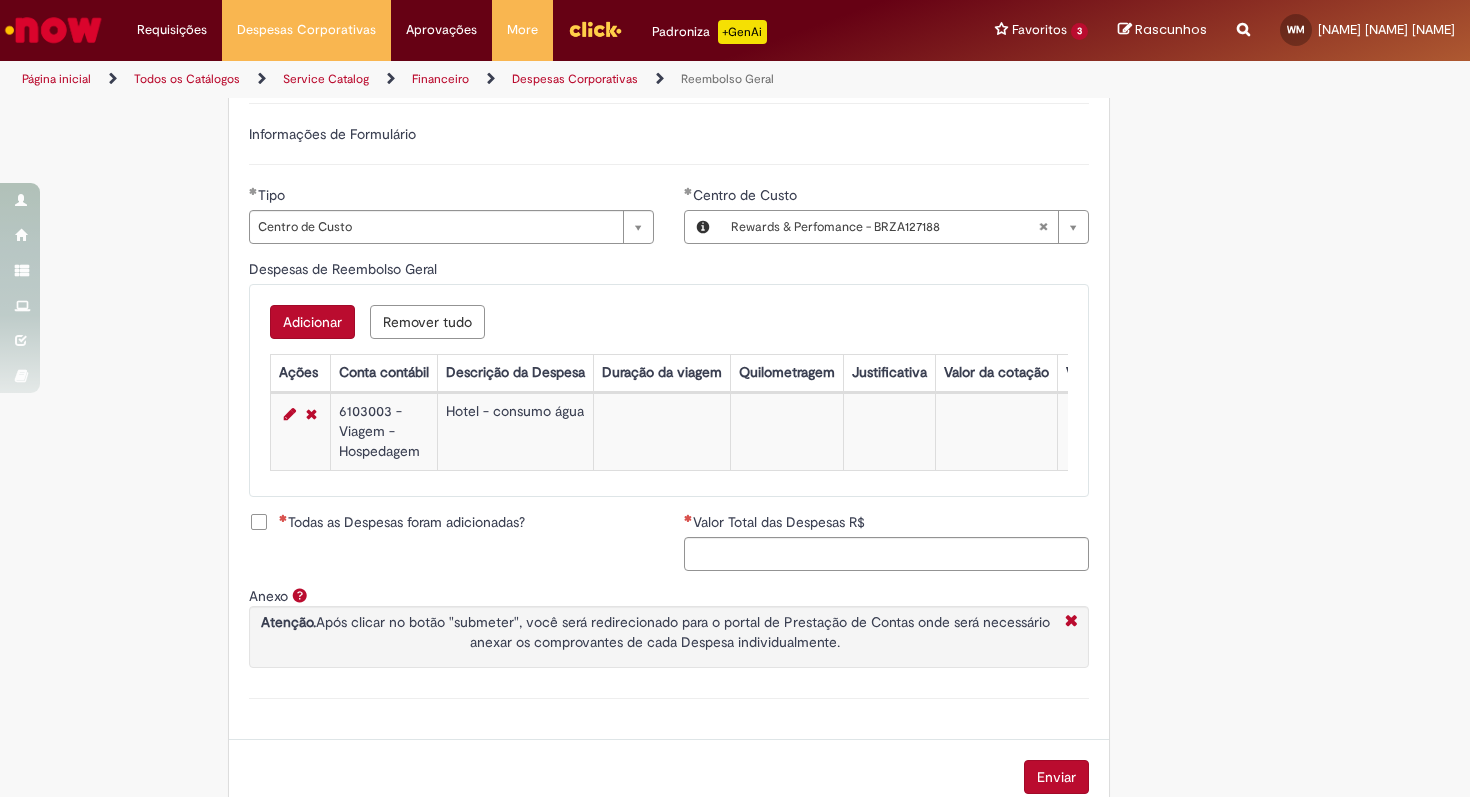 click on "Adicionar" at bounding box center (312, 322) 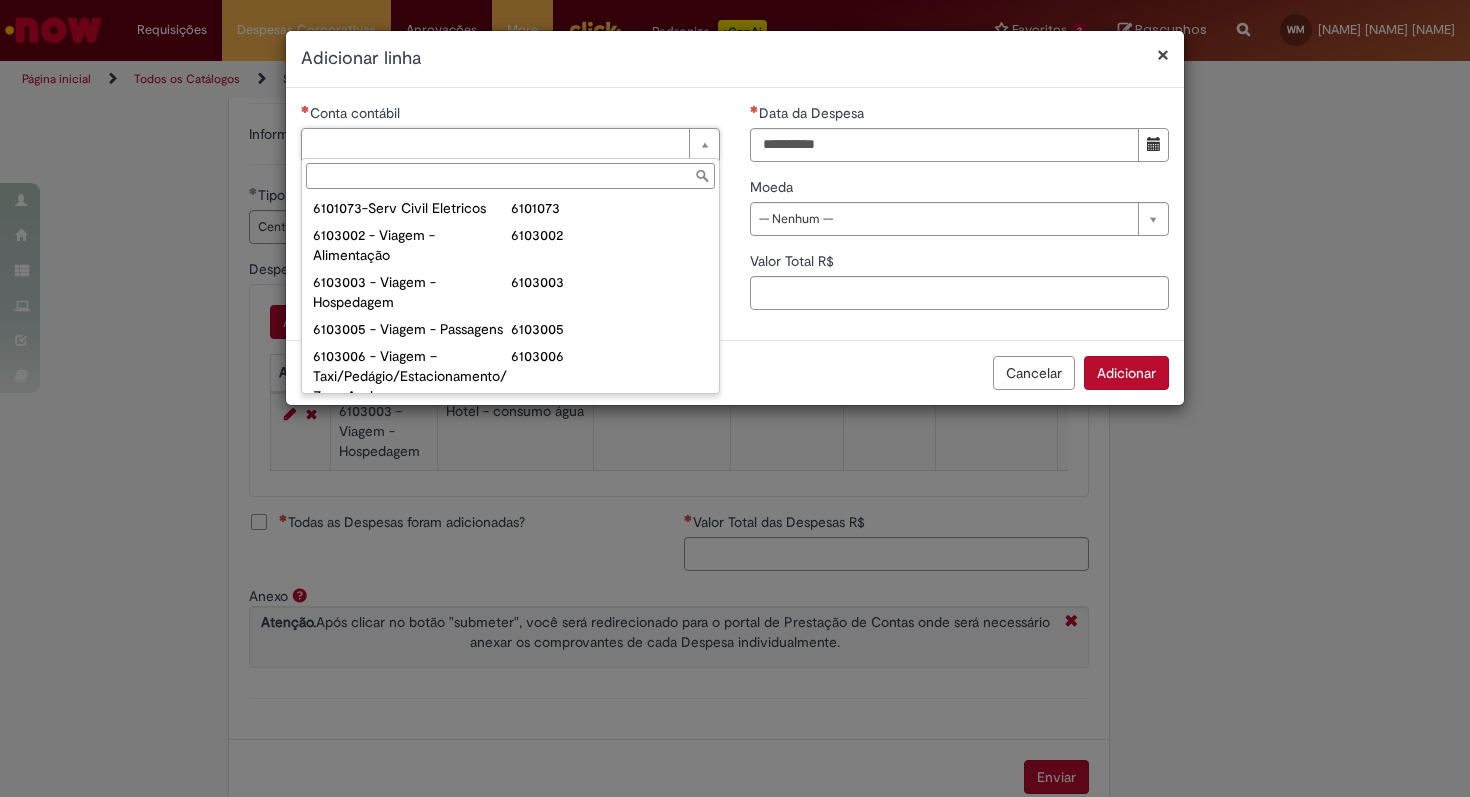 scroll, scrollTop: 797, scrollLeft: 0, axis: vertical 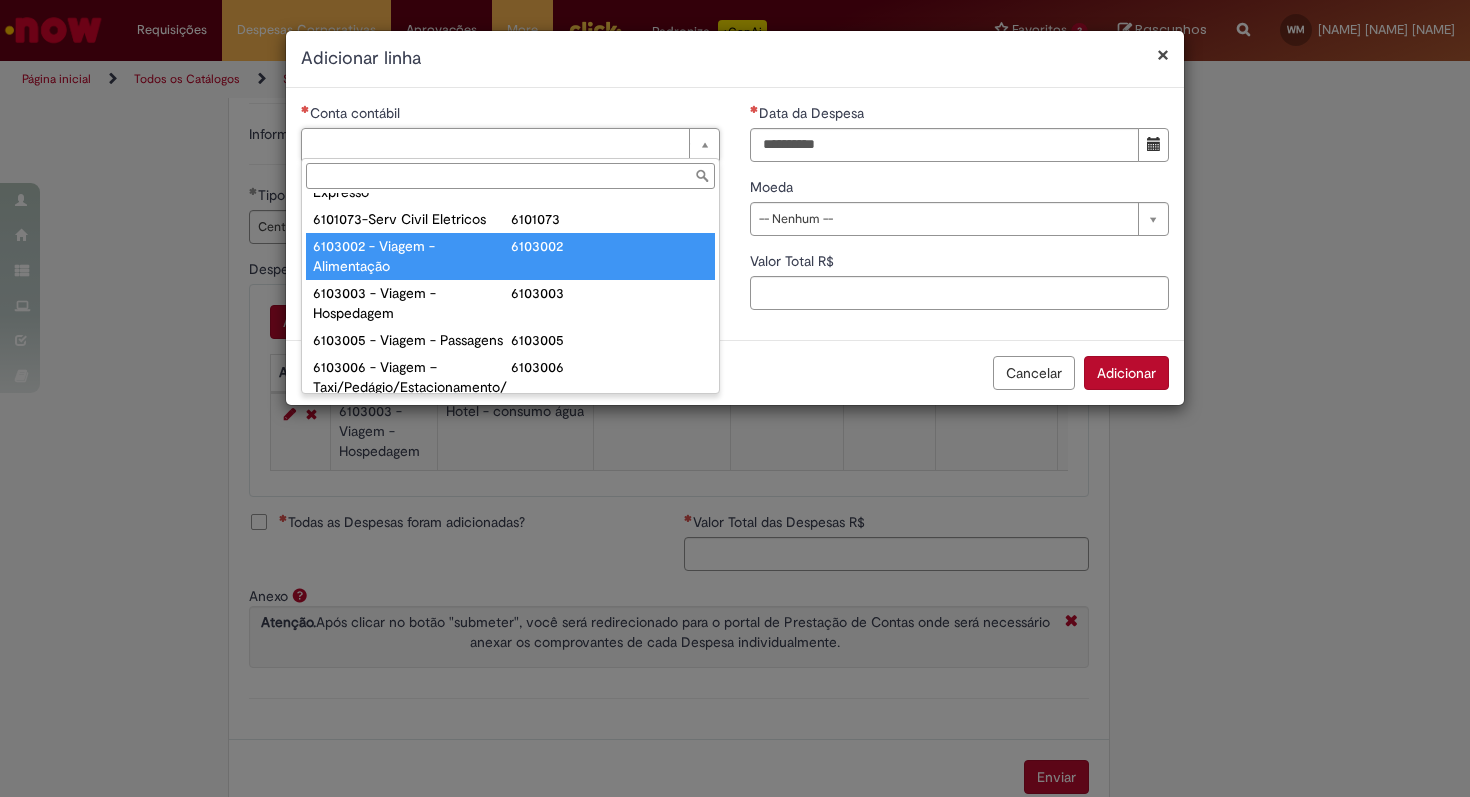 type on "**********" 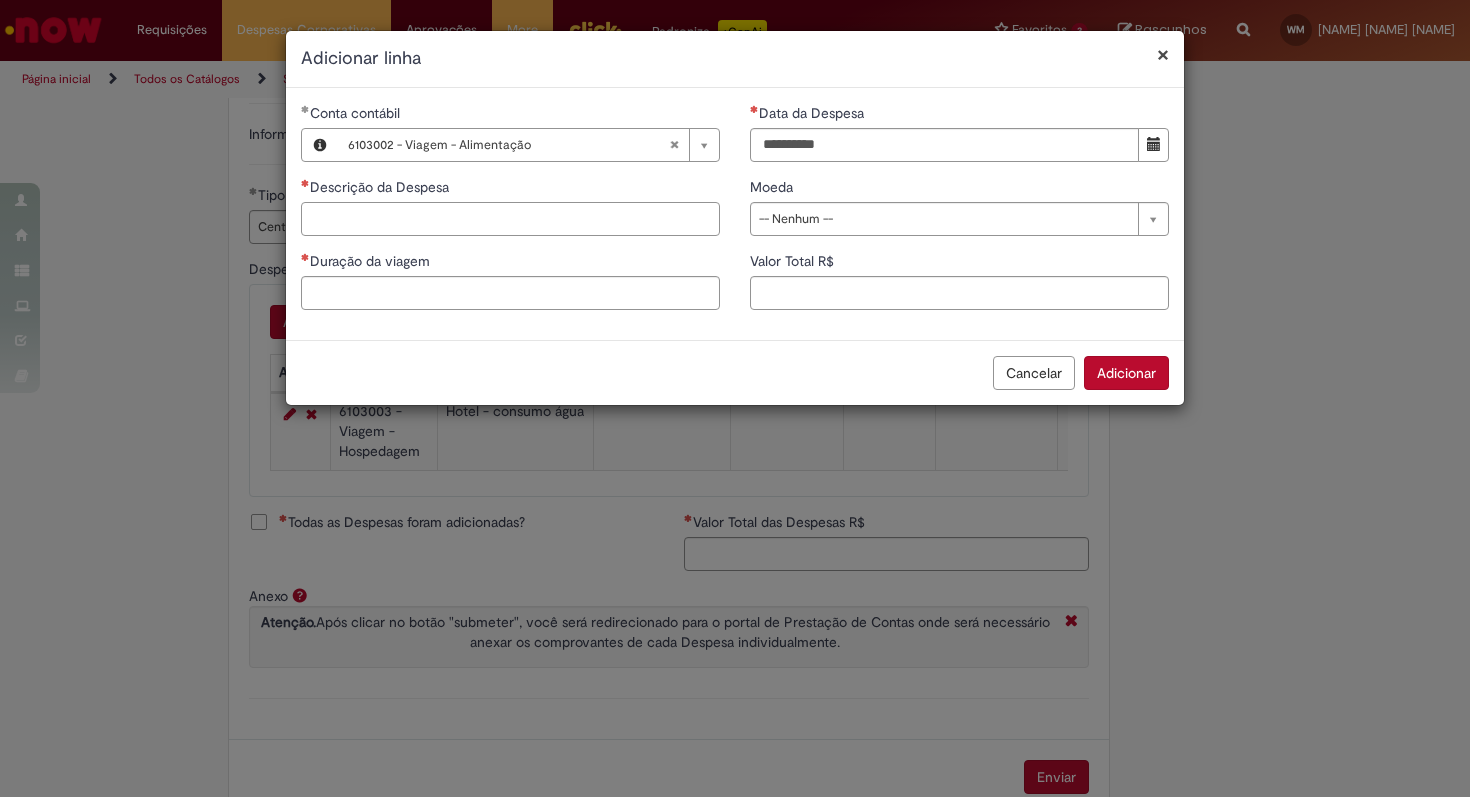 click on "Descrição da Despesa" at bounding box center [510, 219] 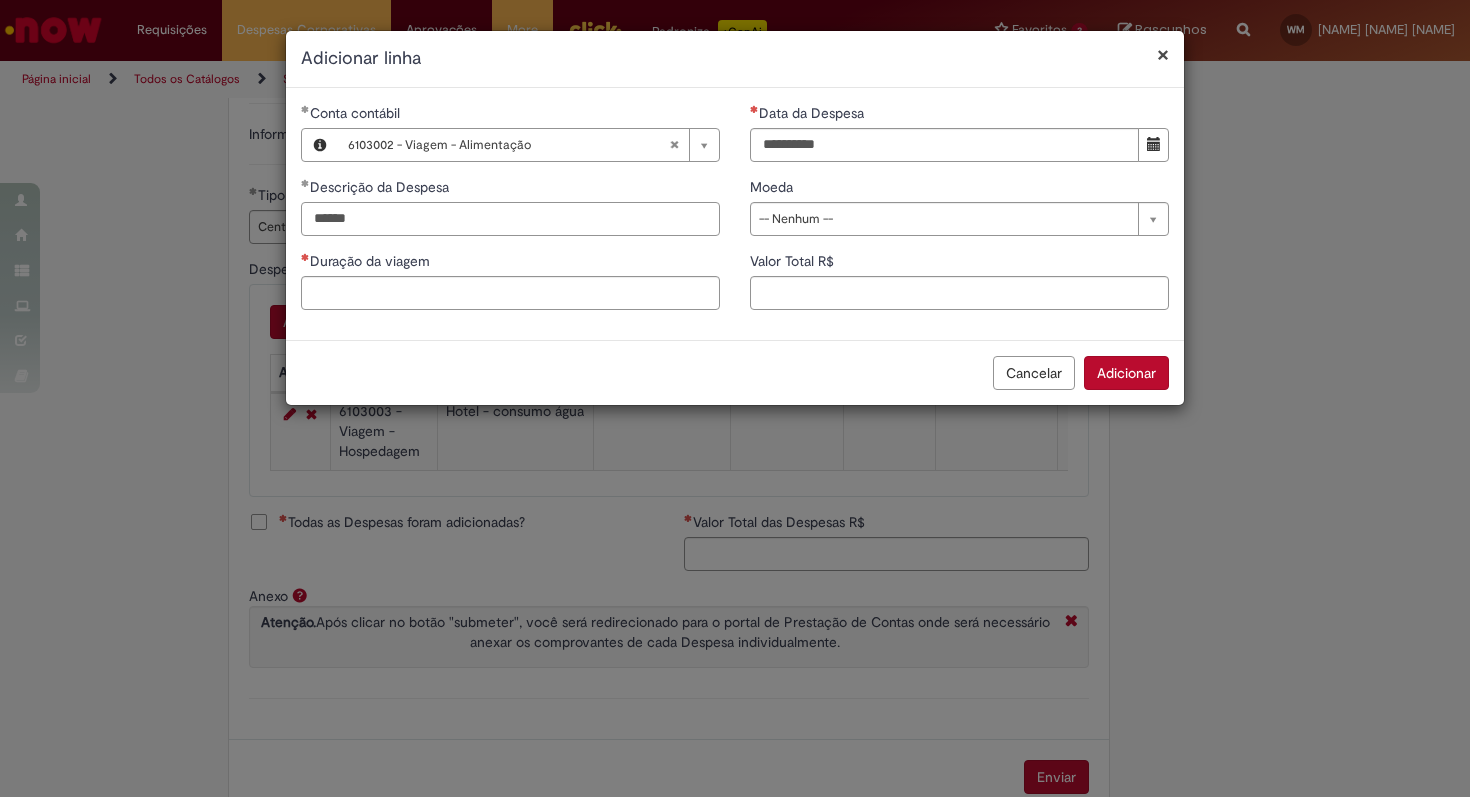 type on "******" 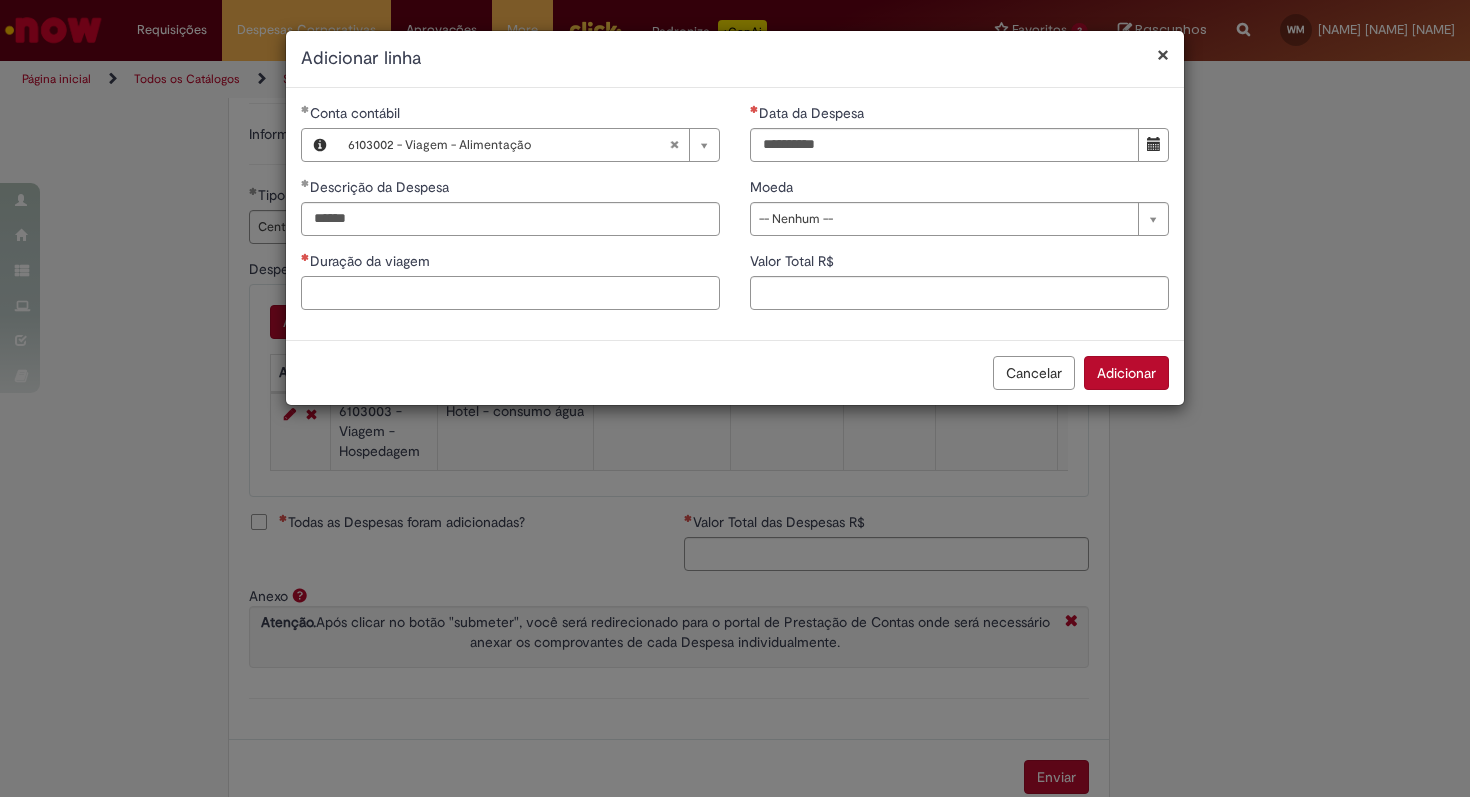 click on "Duração da viagem" at bounding box center [510, 293] 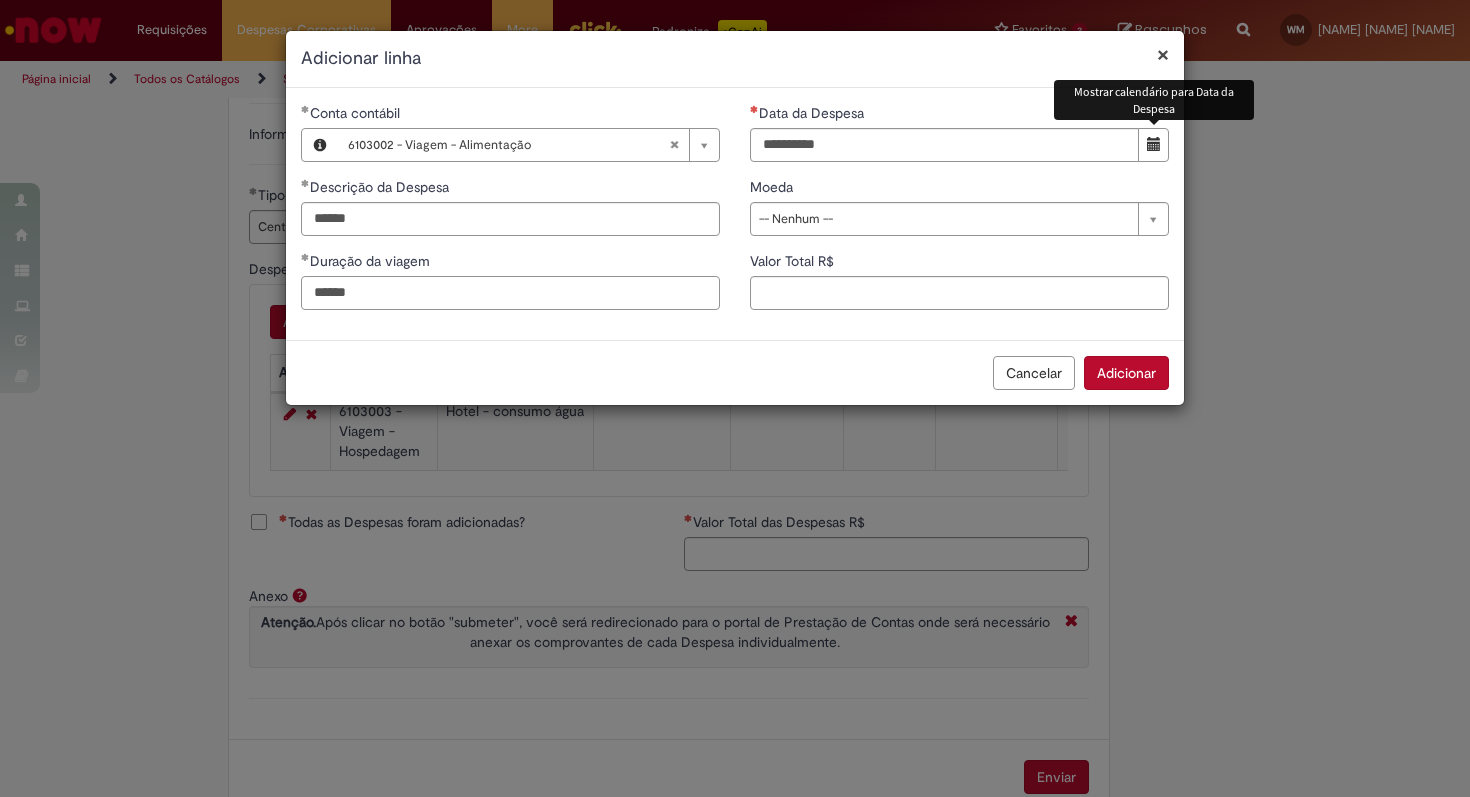 type on "******" 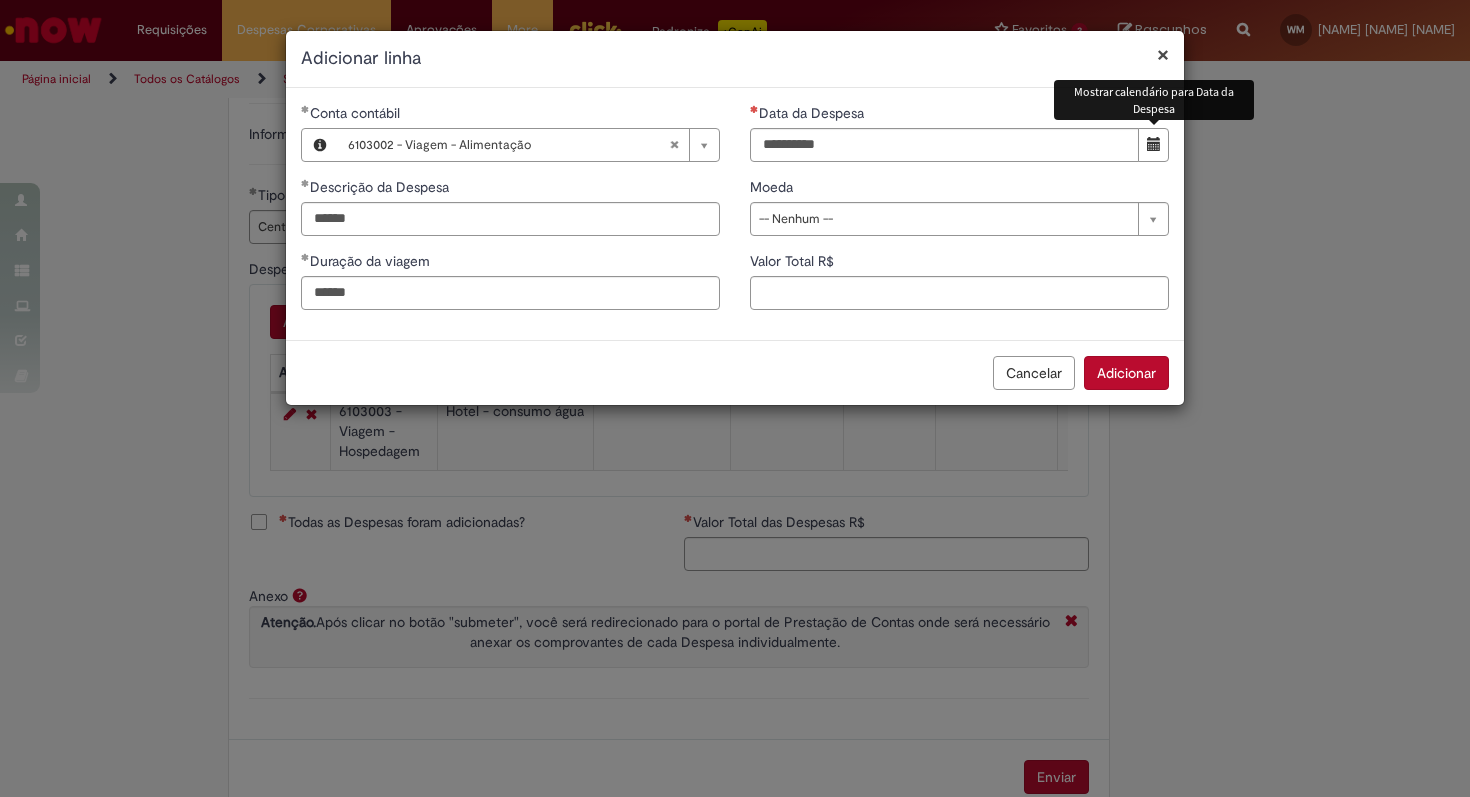 click at bounding box center (1153, 145) 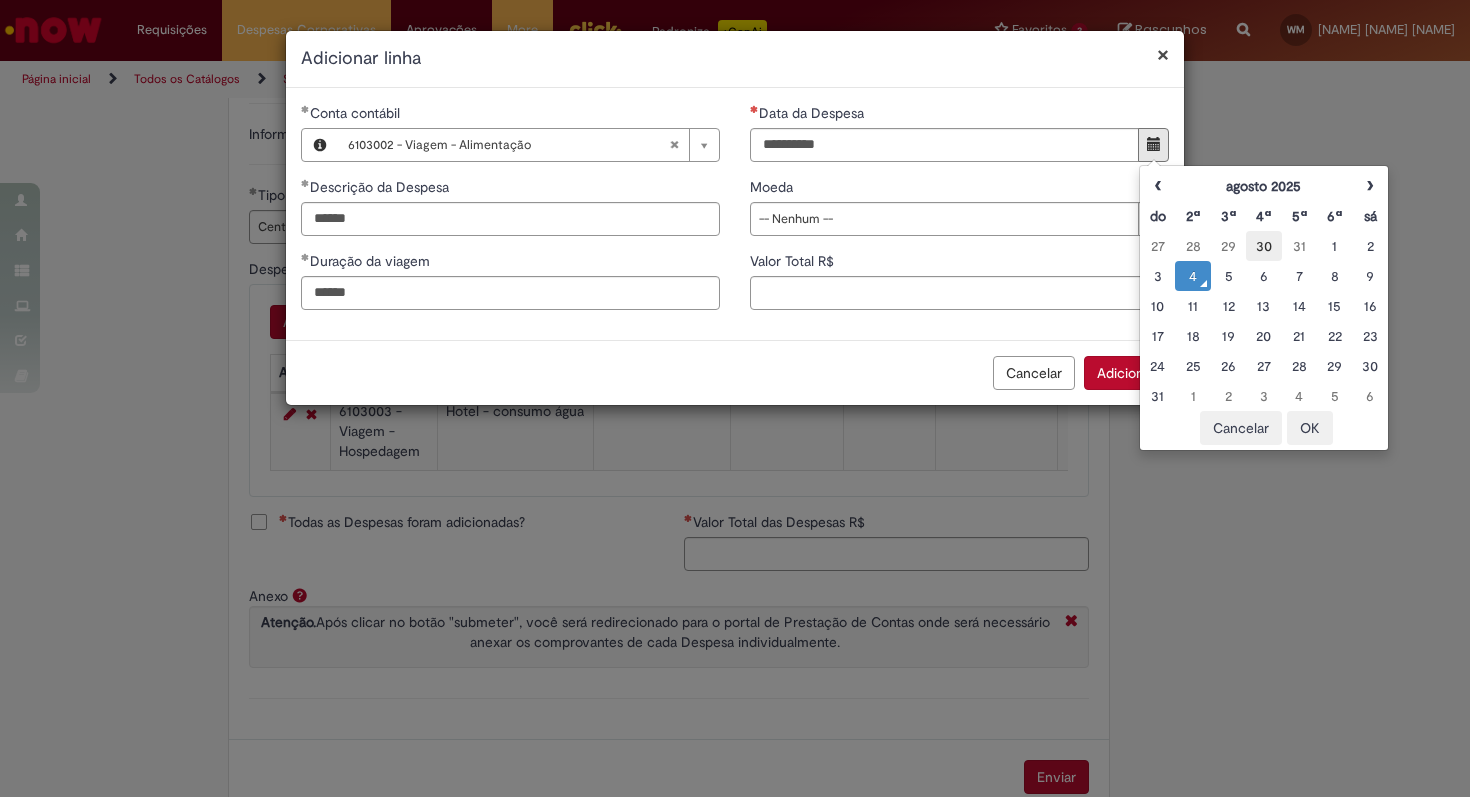 click on "30" at bounding box center [1263, 246] 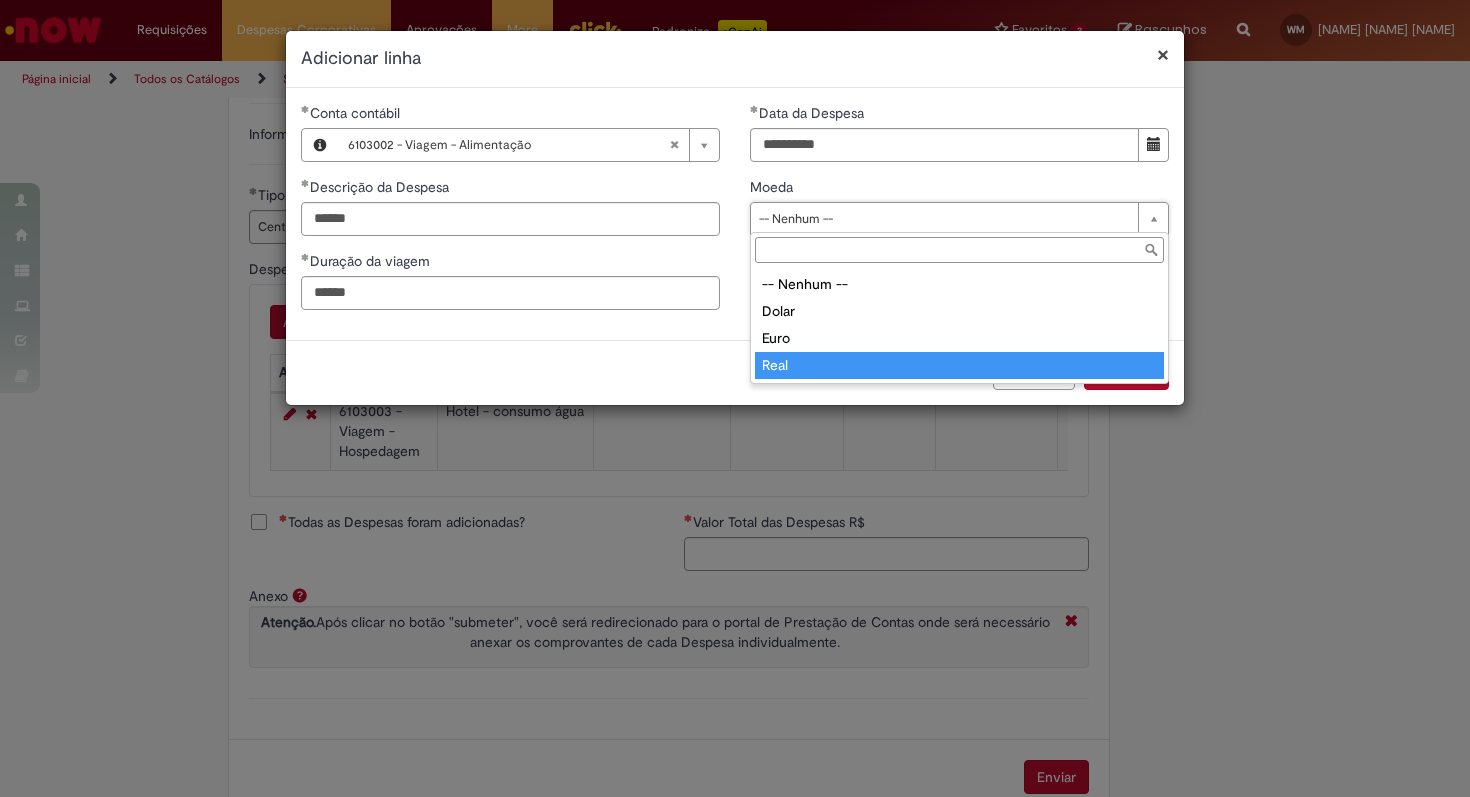 type on "****" 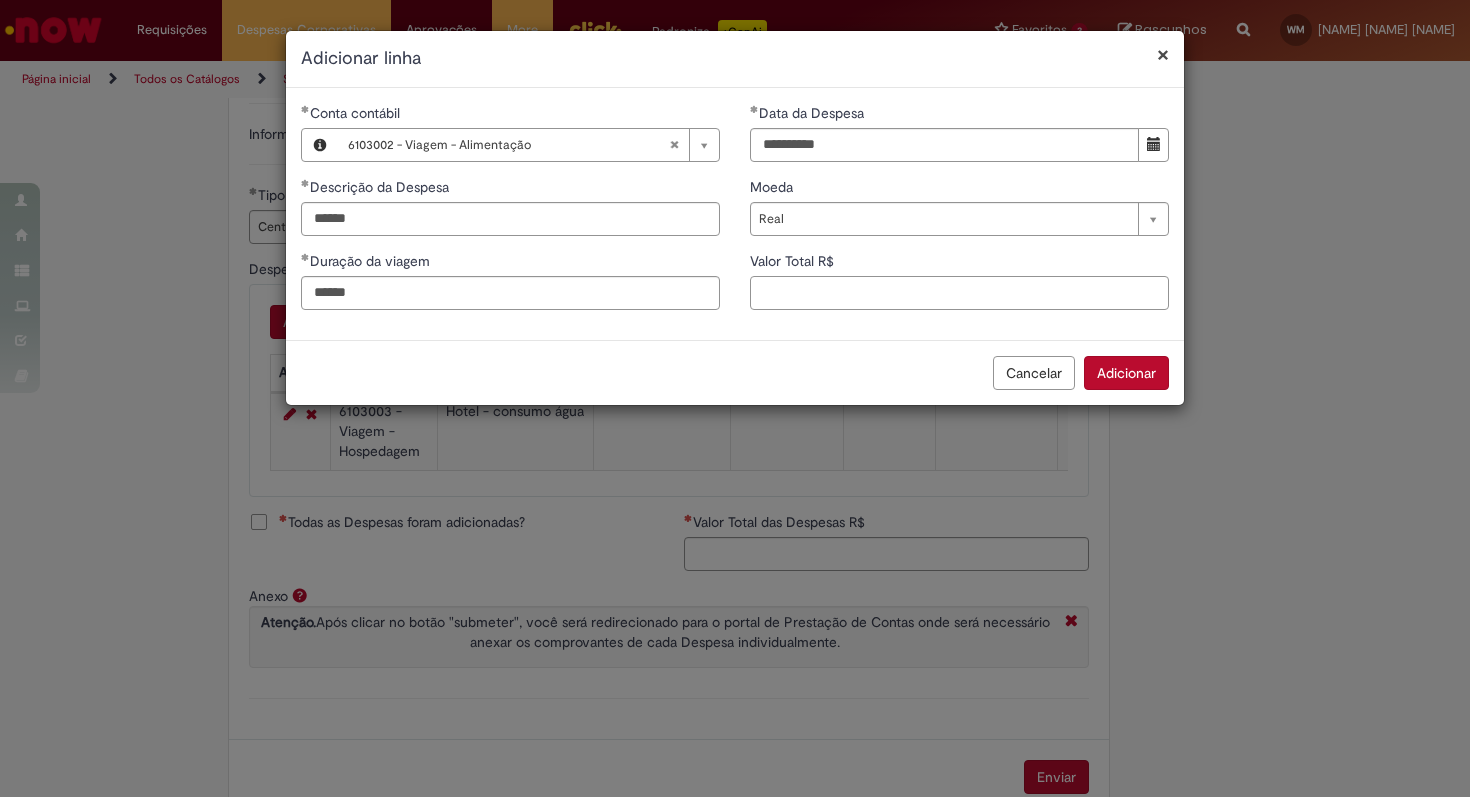 click on "Valor Total R$" at bounding box center [959, 293] 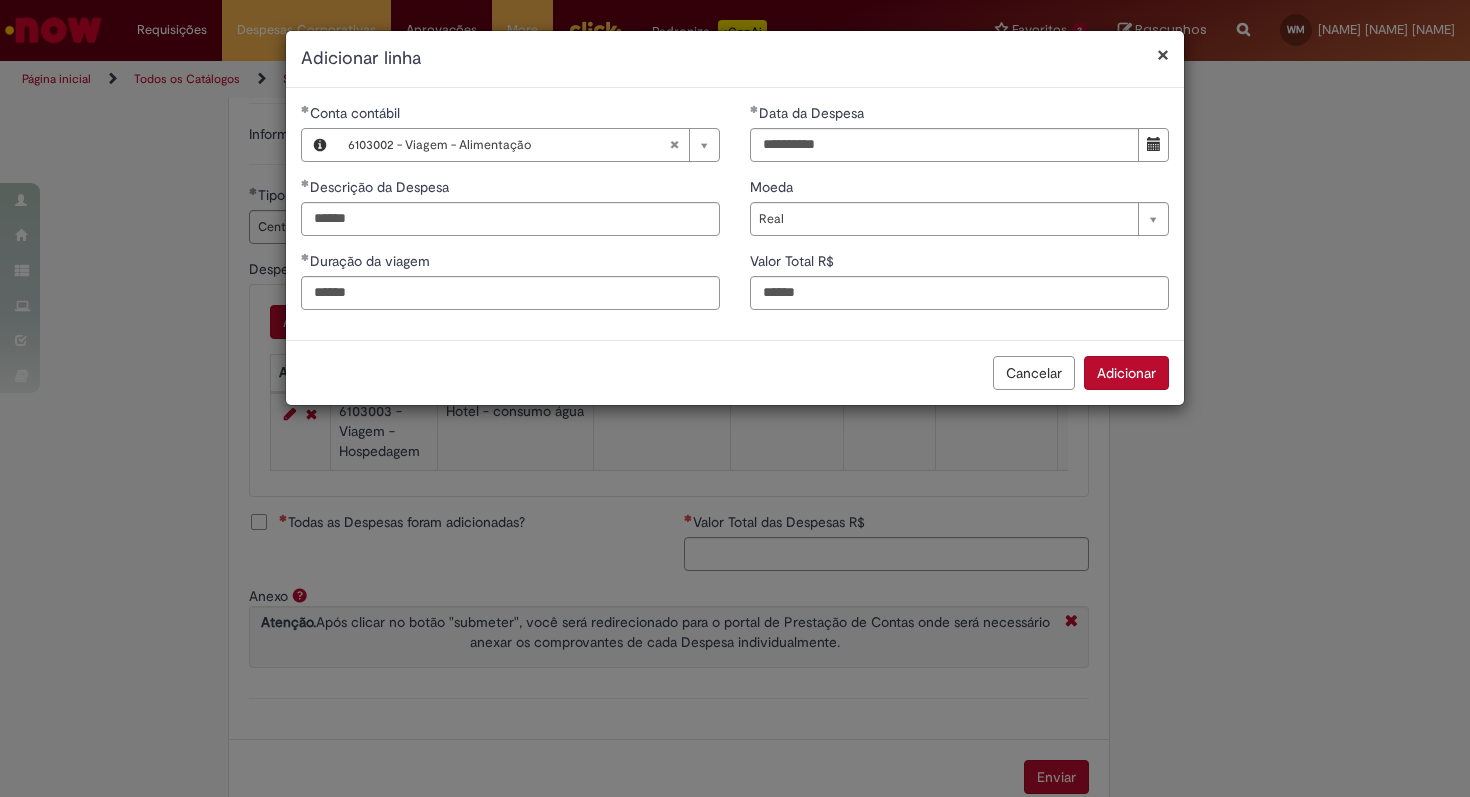 type on "***" 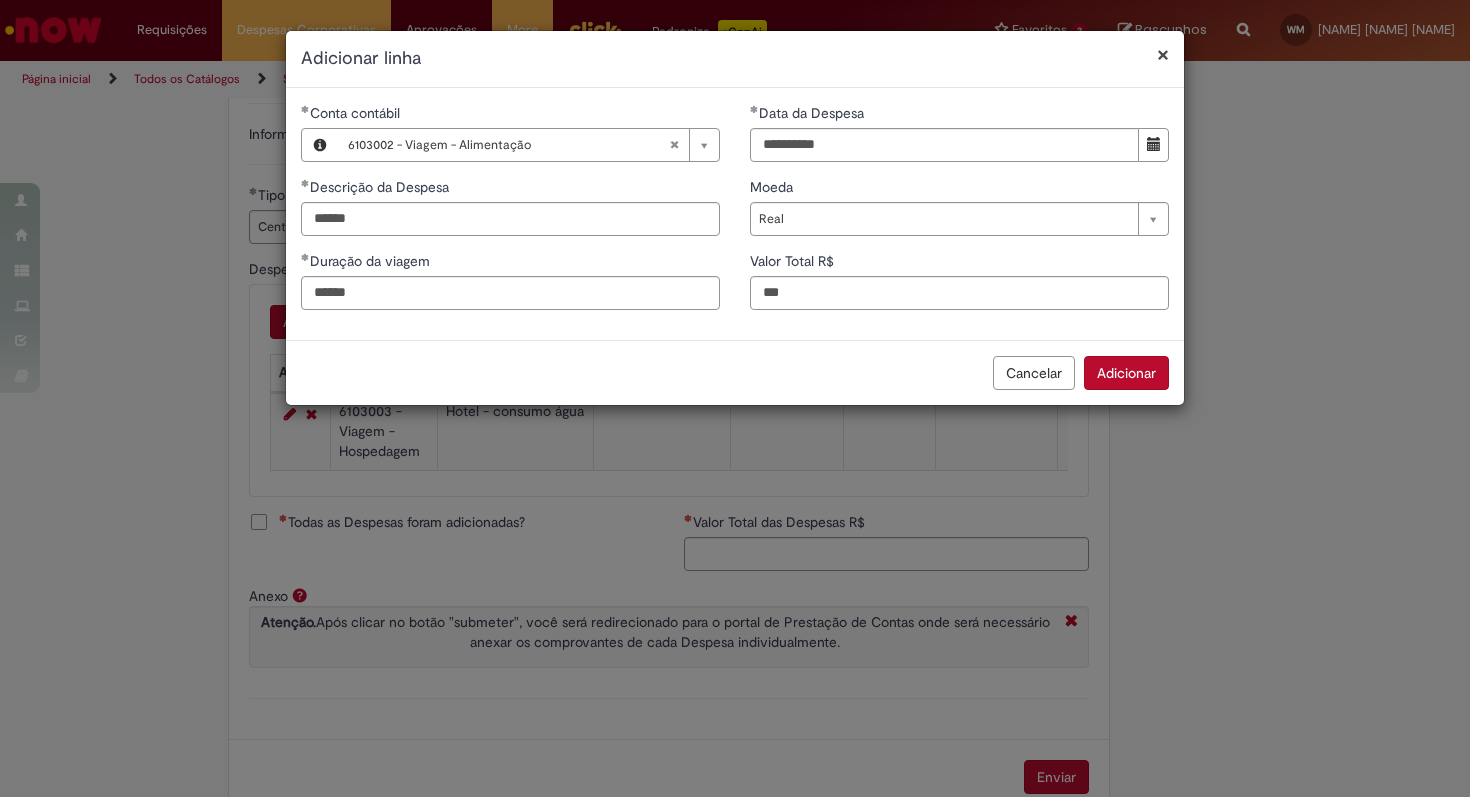 click on "Adicionar" at bounding box center [1126, 373] 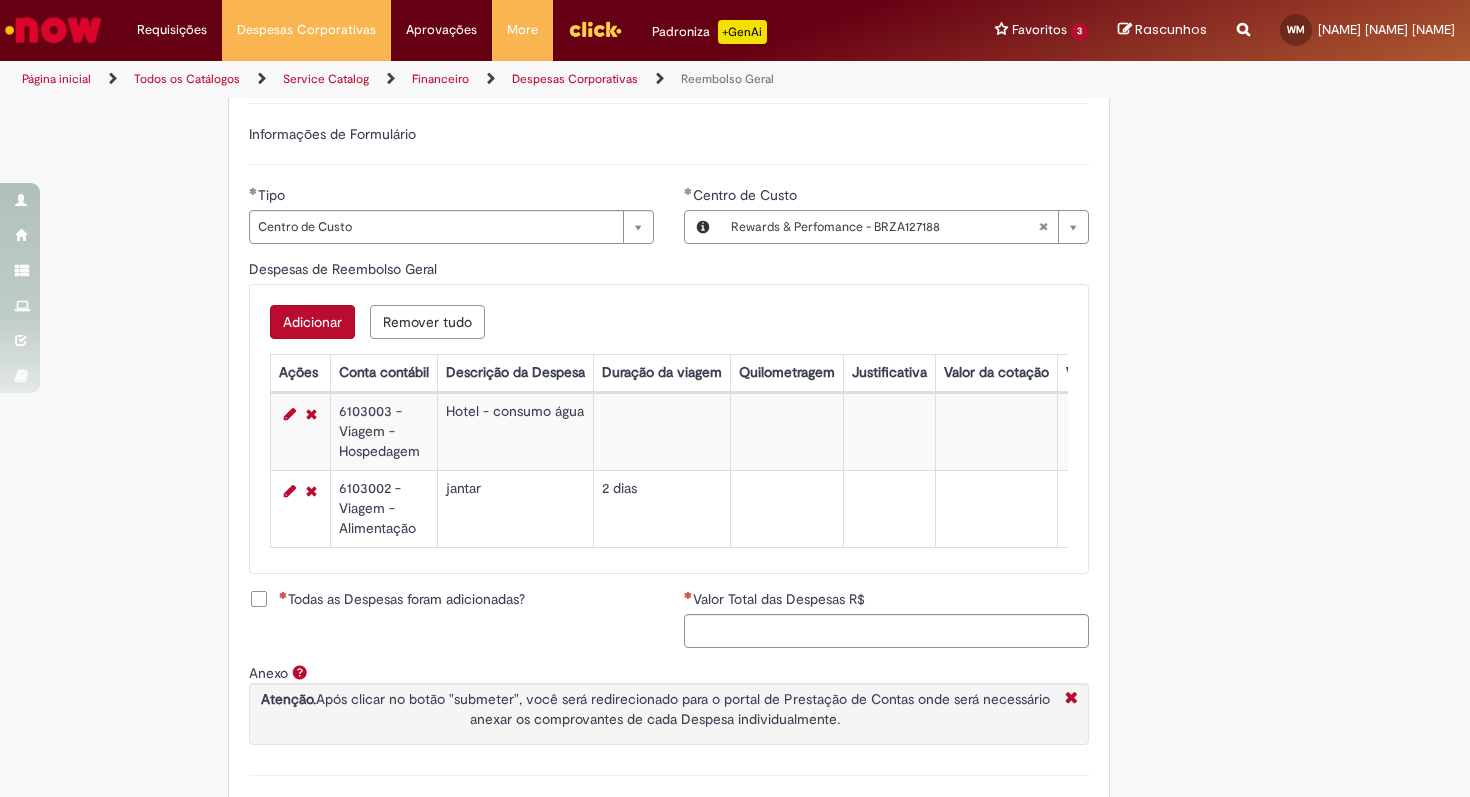 click on "Todas as Despesas foram adicionadas?" at bounding box center (402, 599) 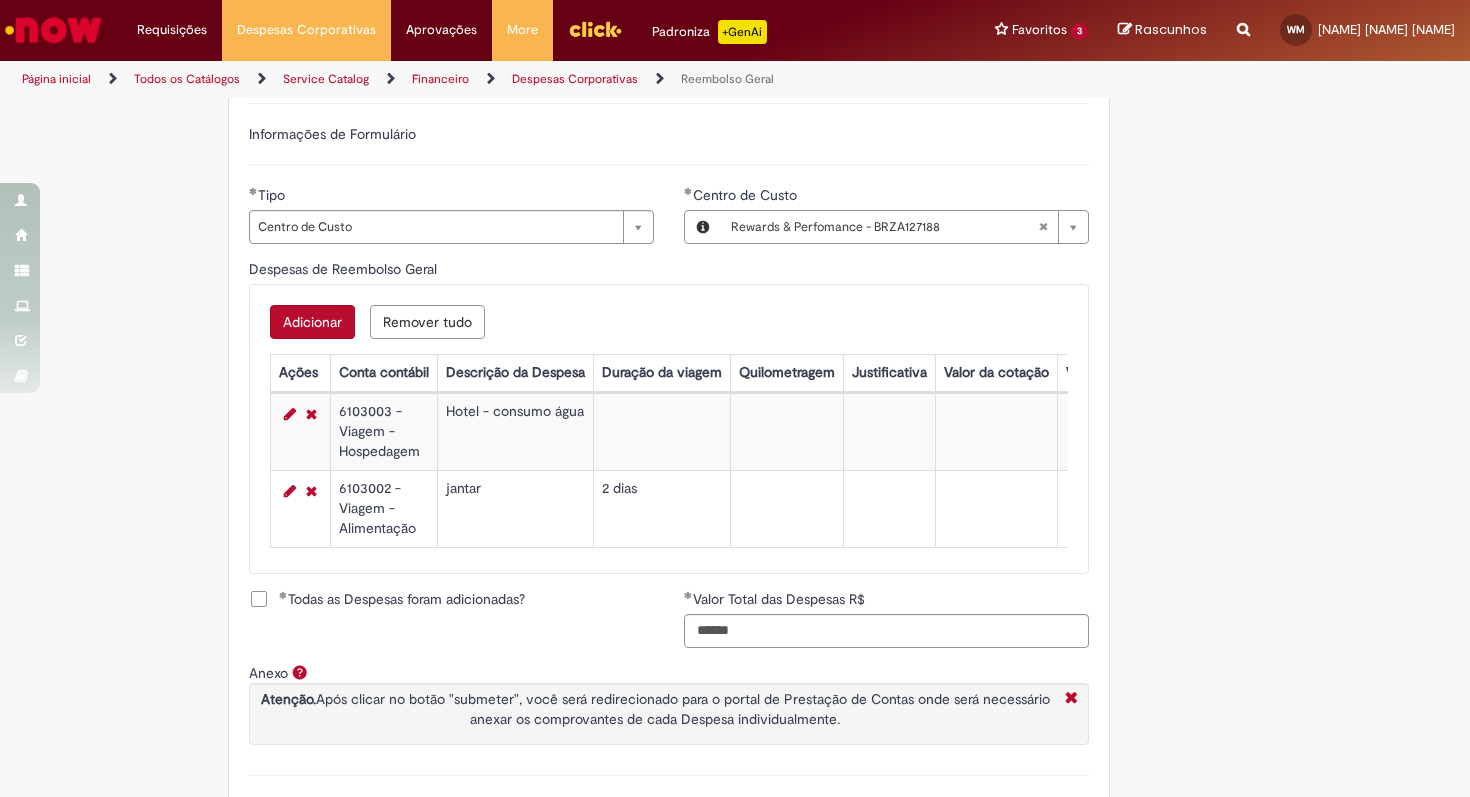 scroll, scrollTop: 800, scrollLeft: 0, axis: vertical 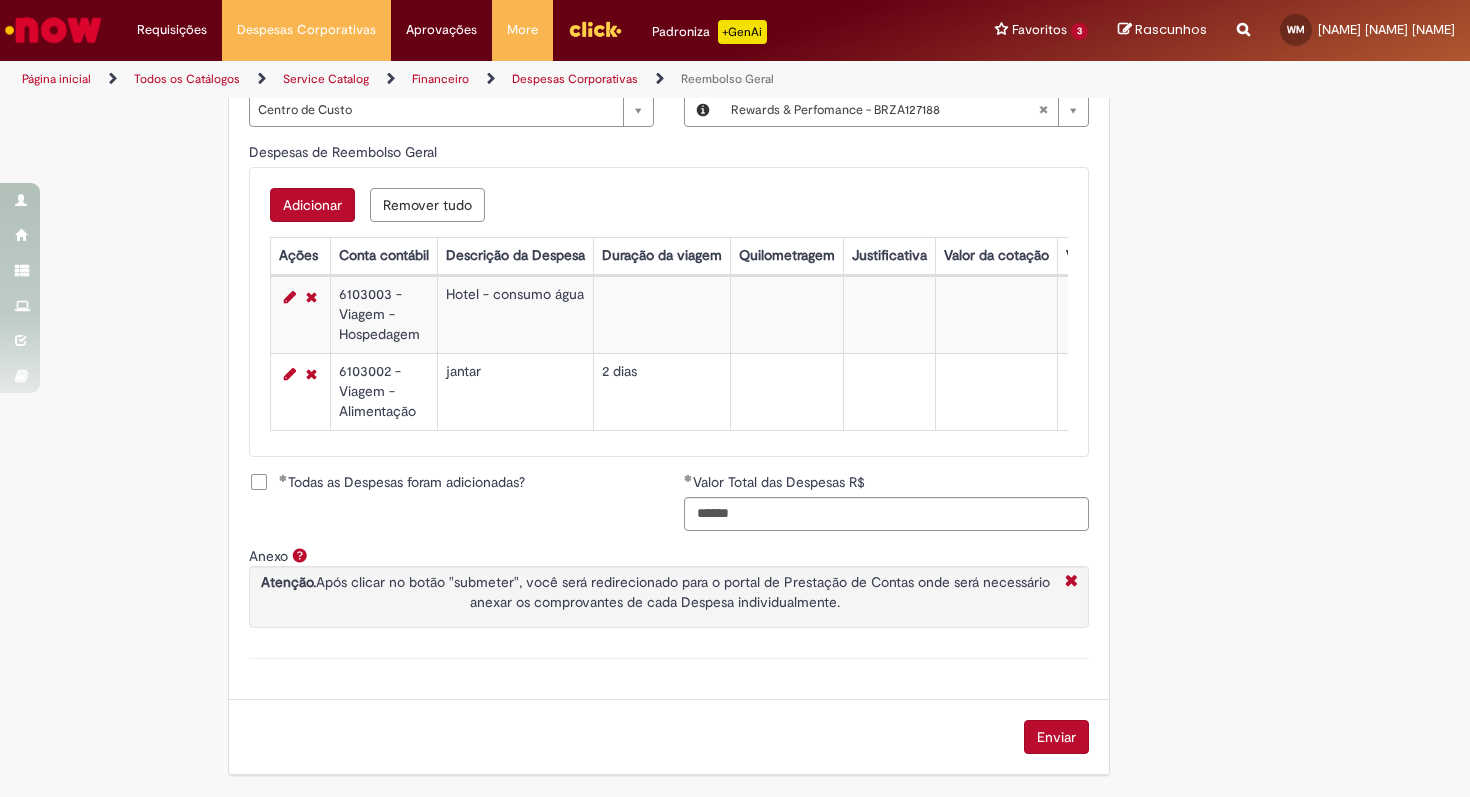 click on "Enviar" at bounding box center (1056, 737) 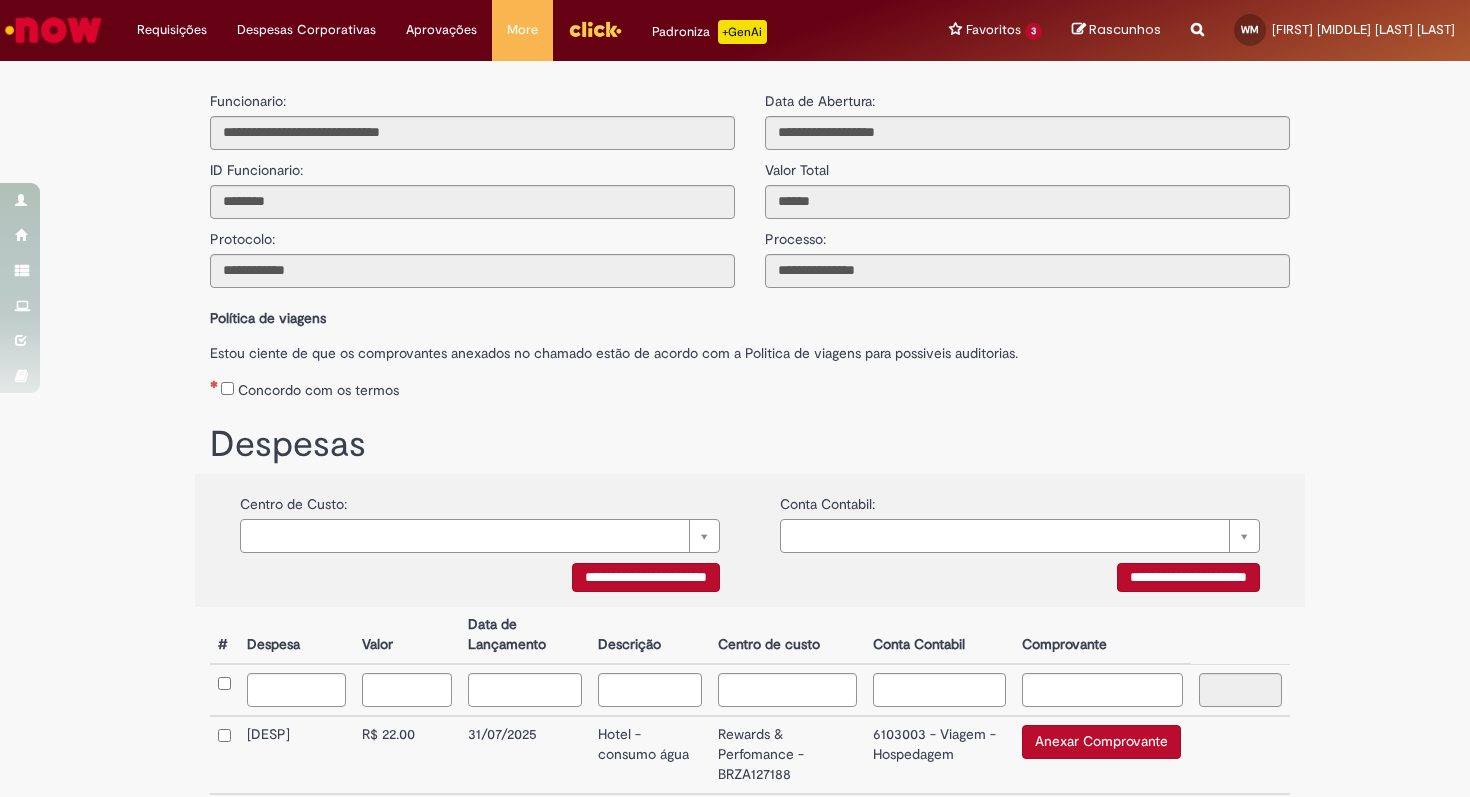 scroll, scrollTop: 0, scrollLeft: 0, axis: both 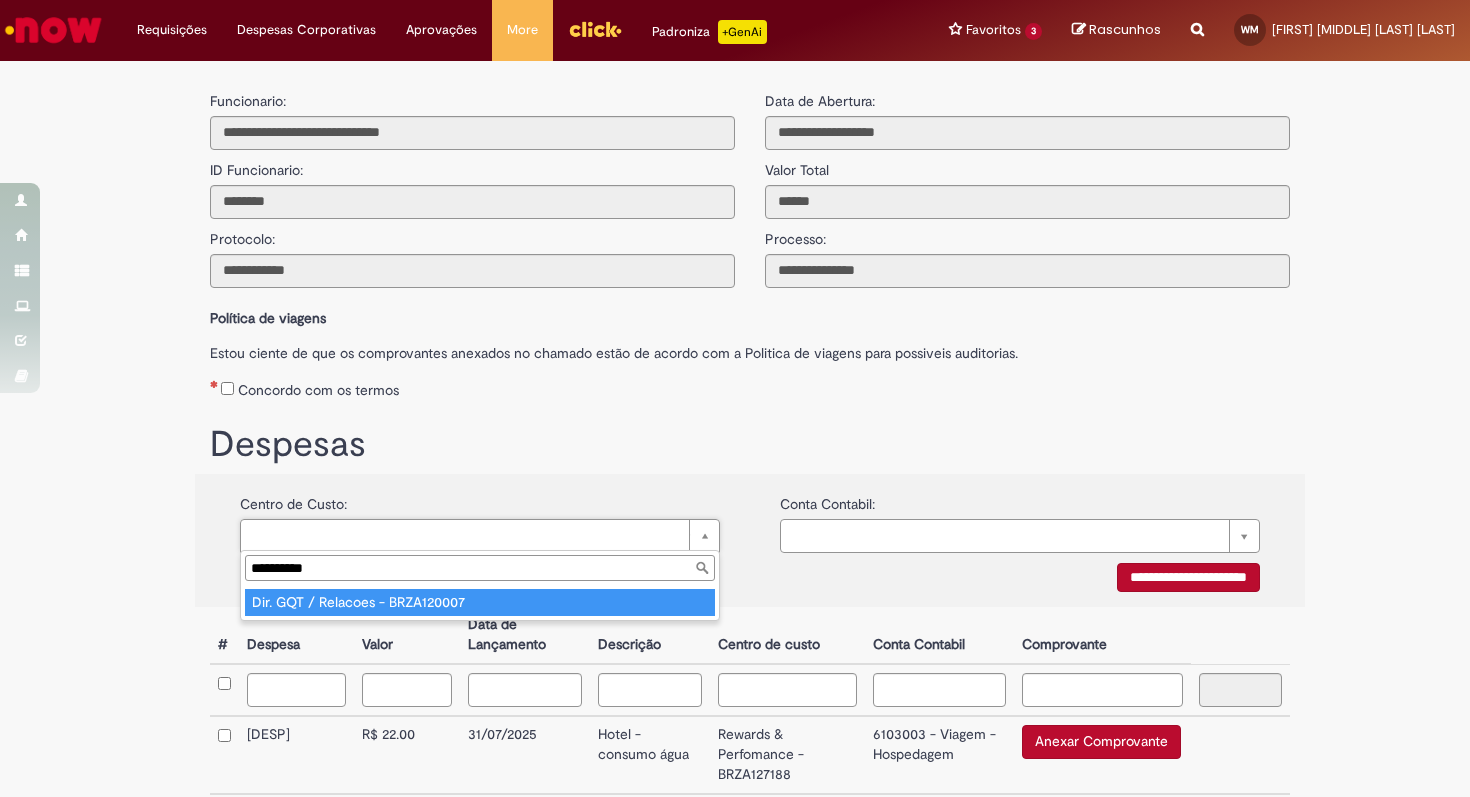 type on "**********" 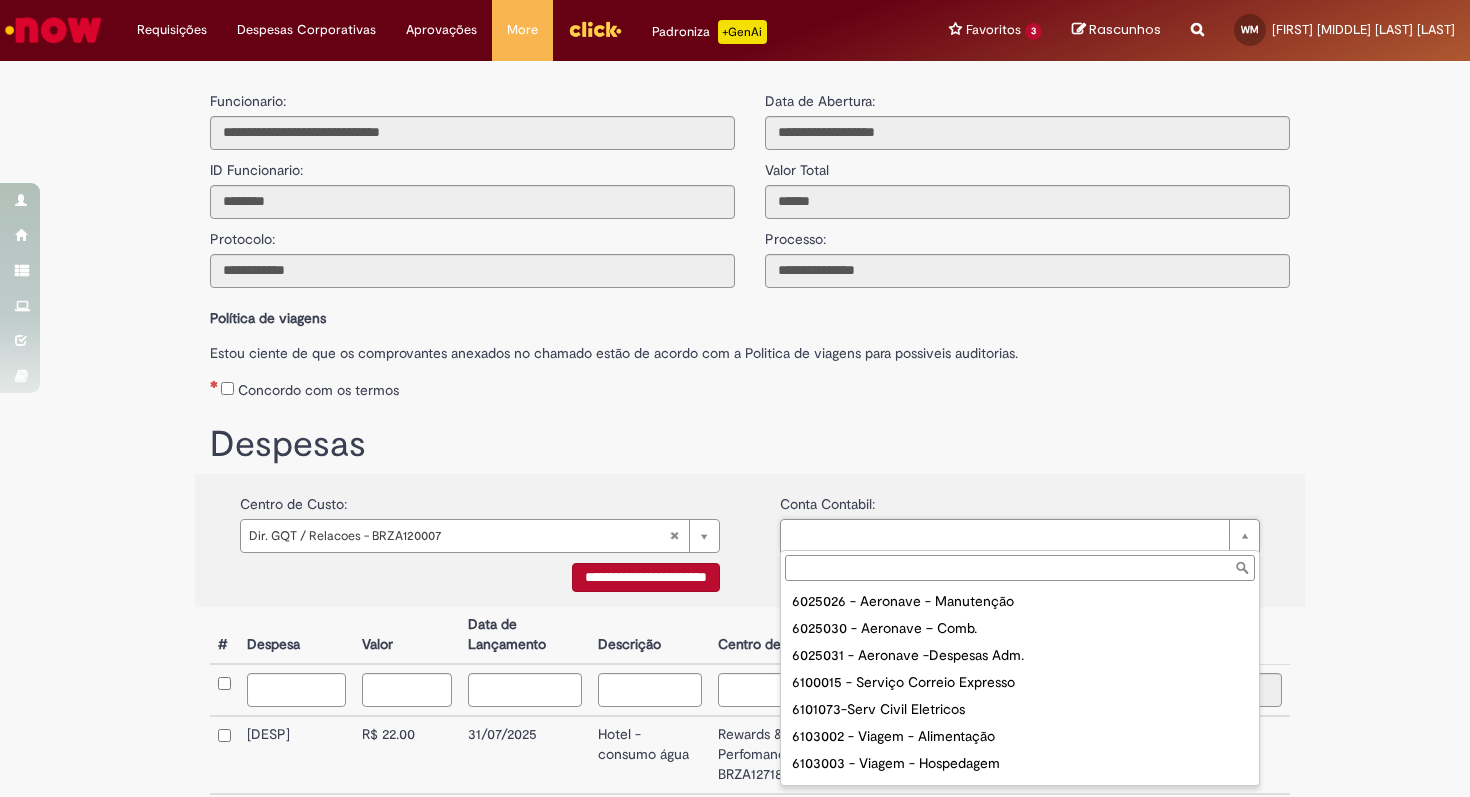 scroll, scrollTop: 377, scrollLeft: 0, axis: vertical 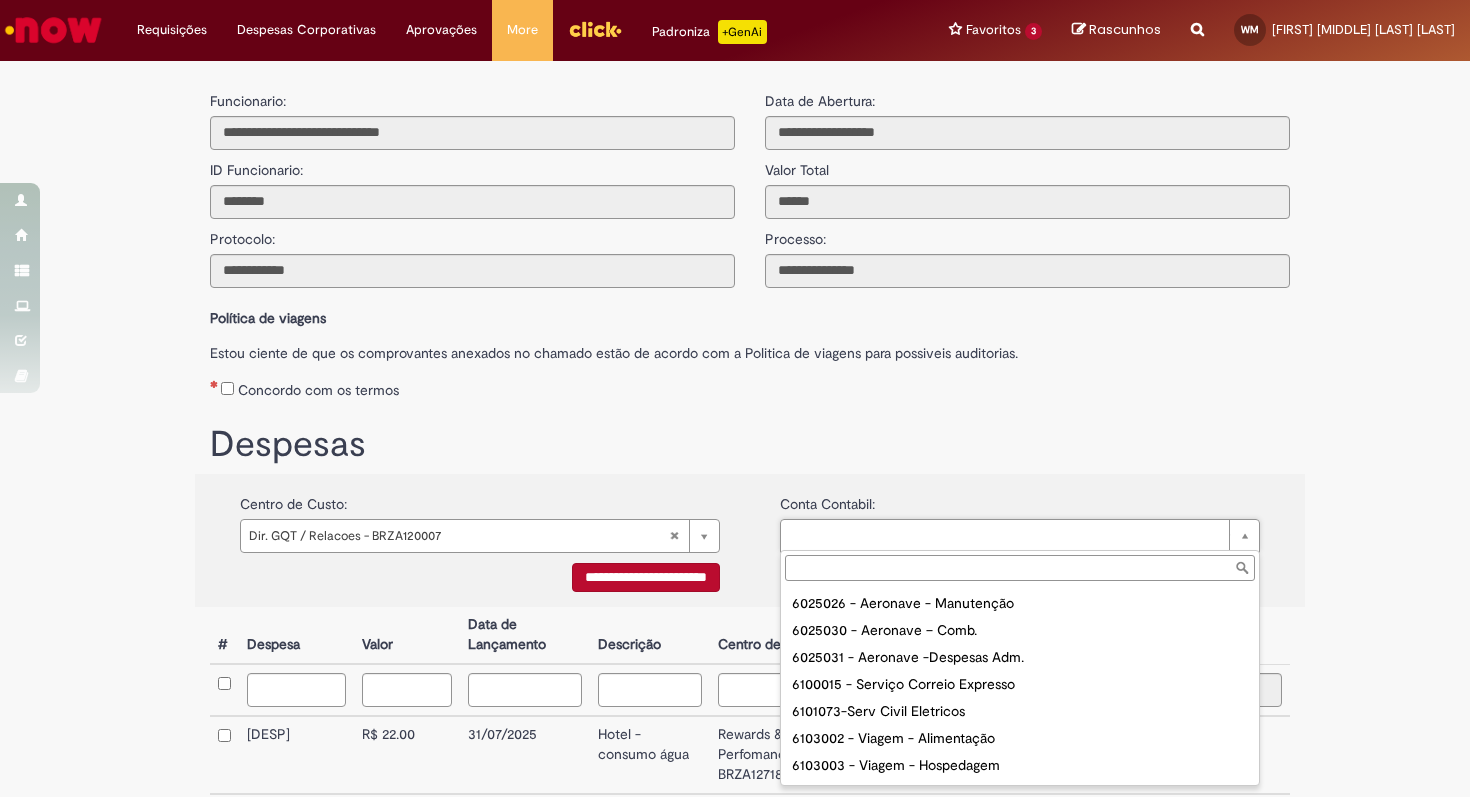 type on "**********" 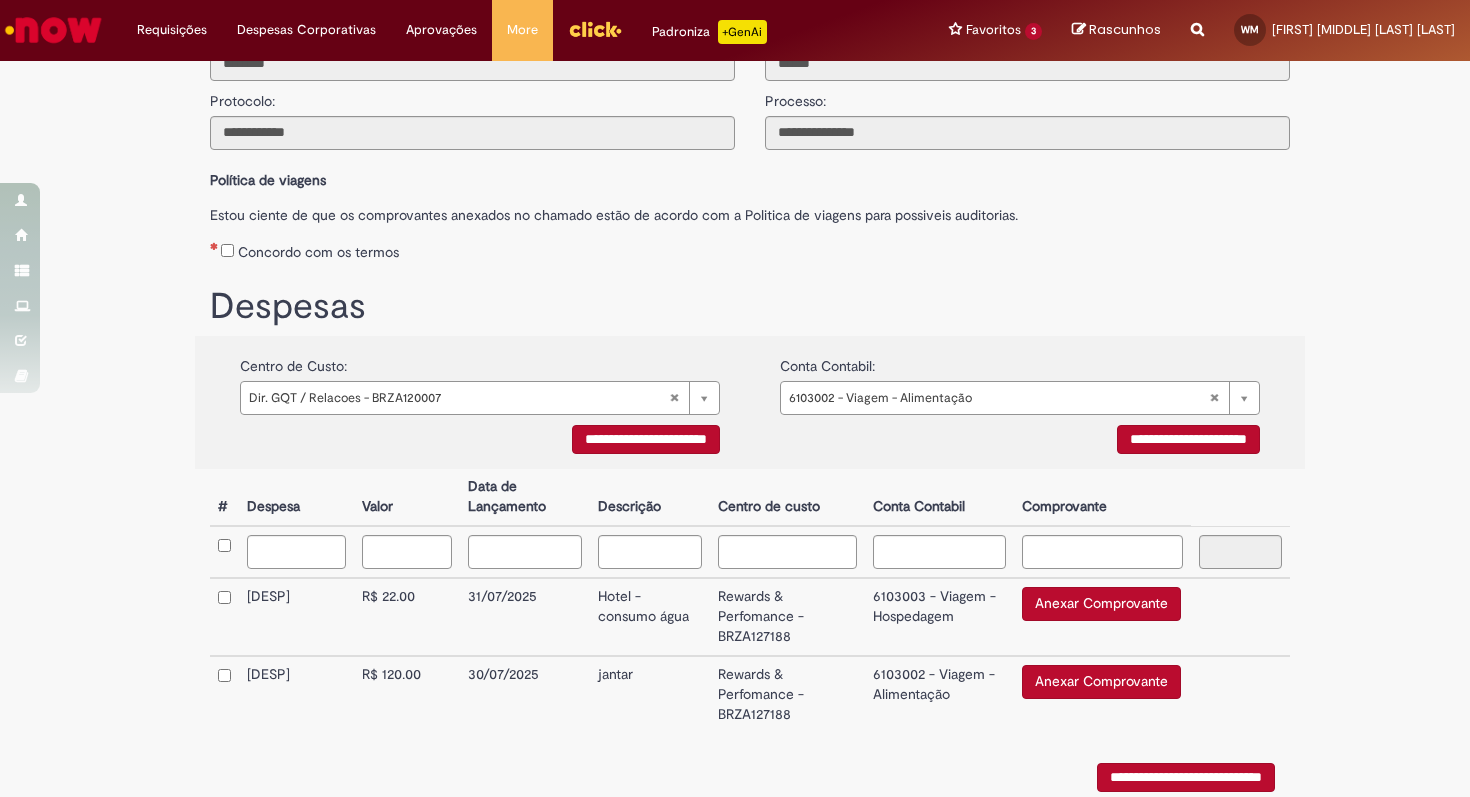 scroll, scrollTop: 140, scrollLeft: 0, axis: vertical 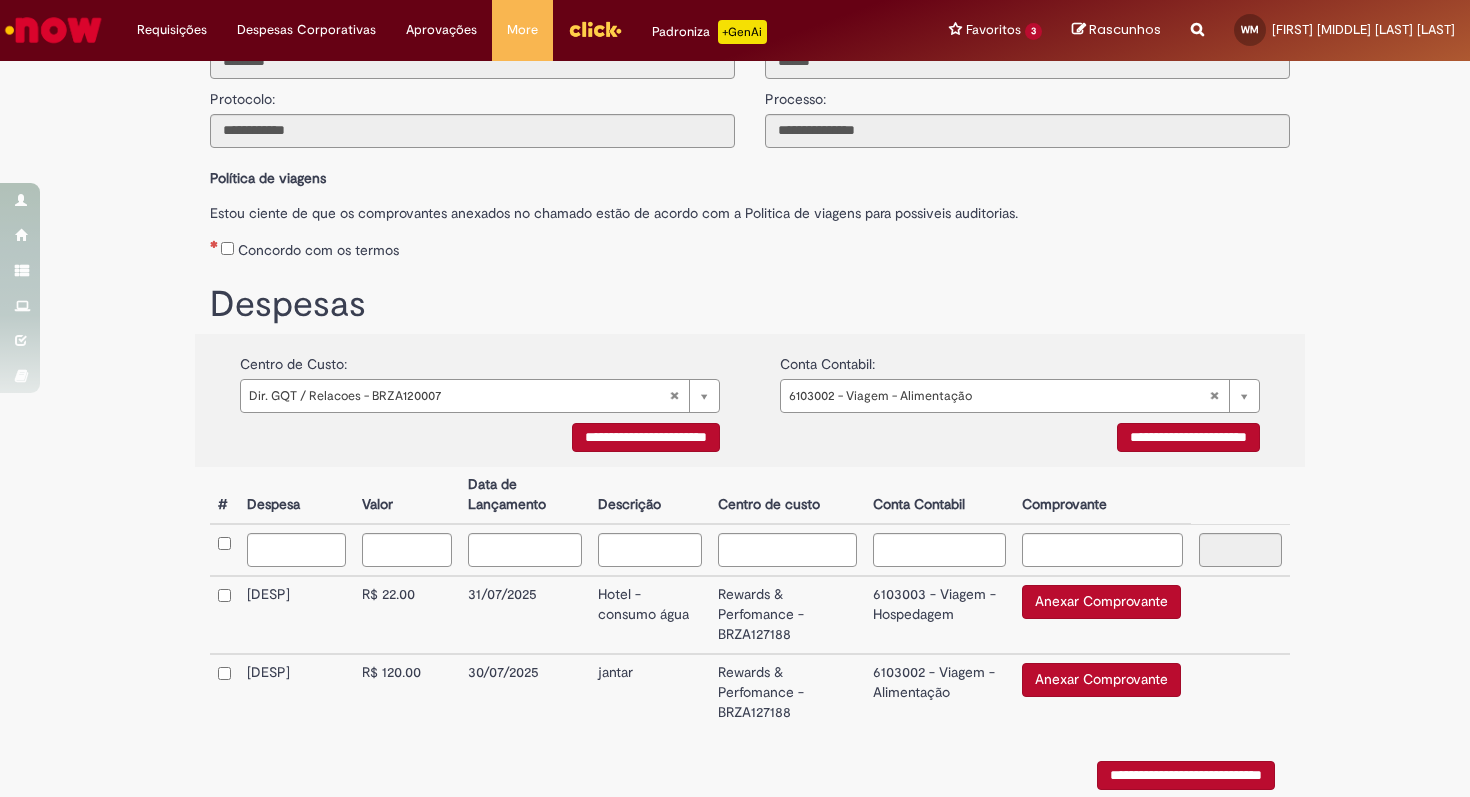 click on "Anexar Comprovante" at bounding box center [1101, 602] 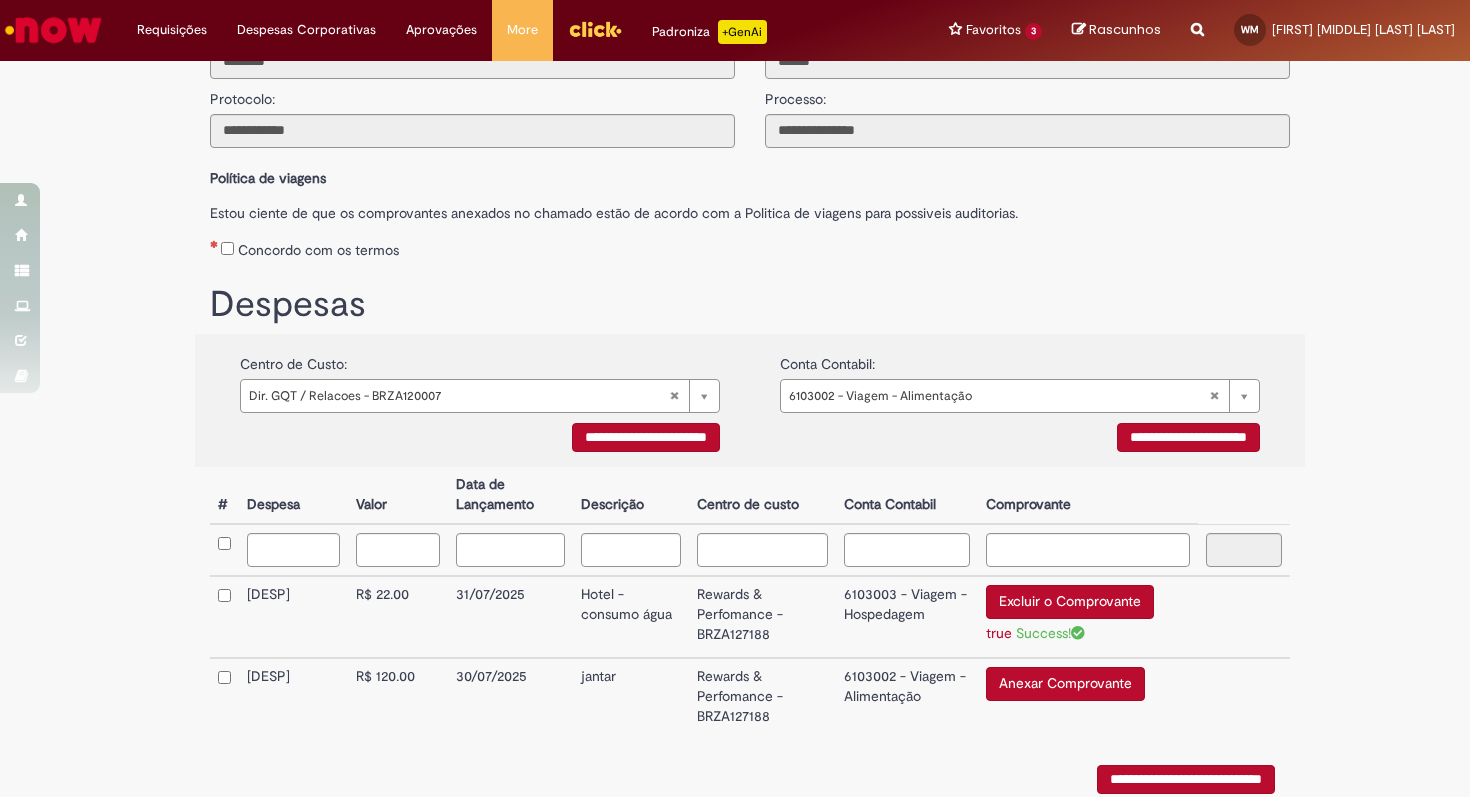 click on "Anexar Comprovante" at bounding box center [1065, 684] 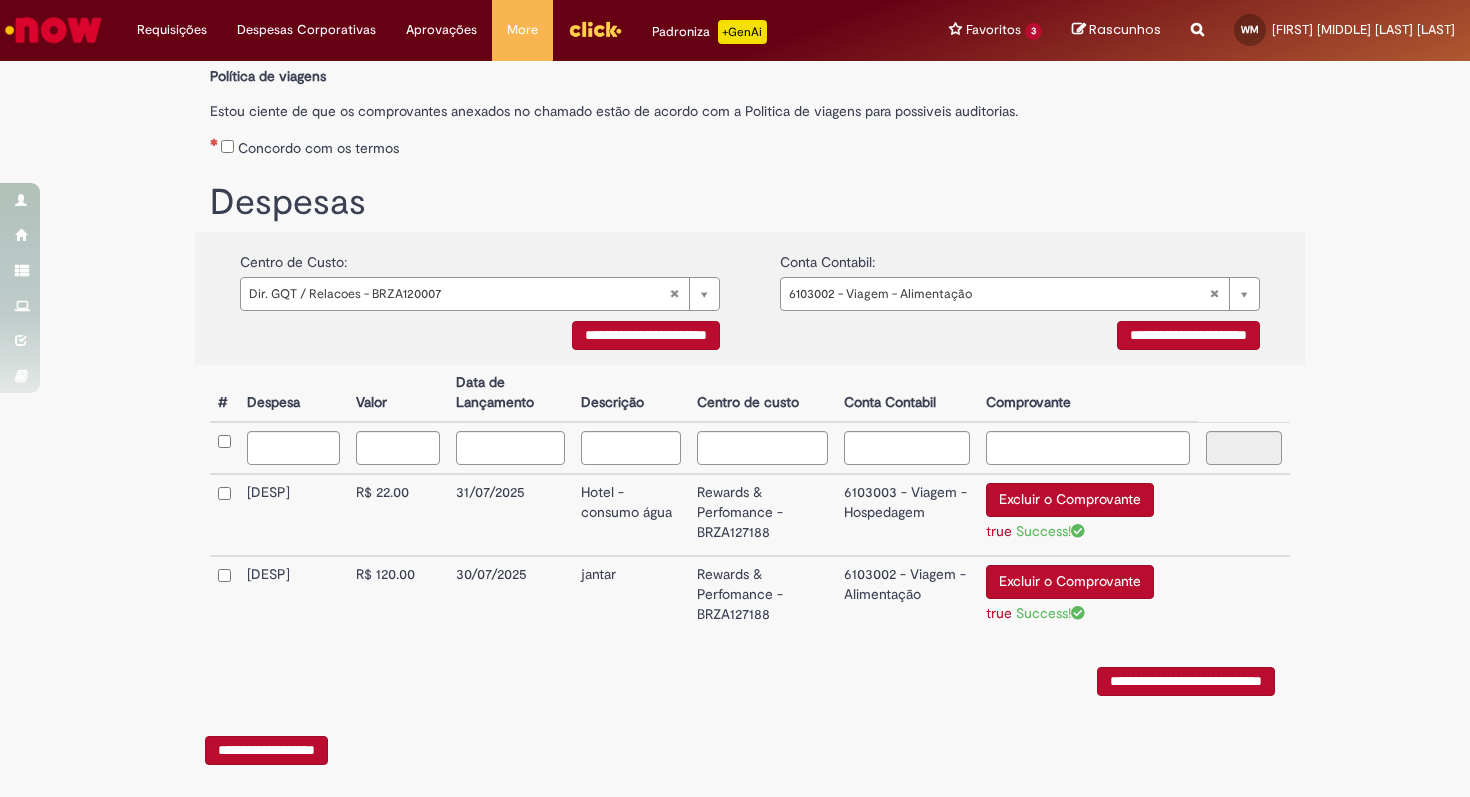 scroll, scrollTop: 246, scrollLeft: 0, axis: vertical 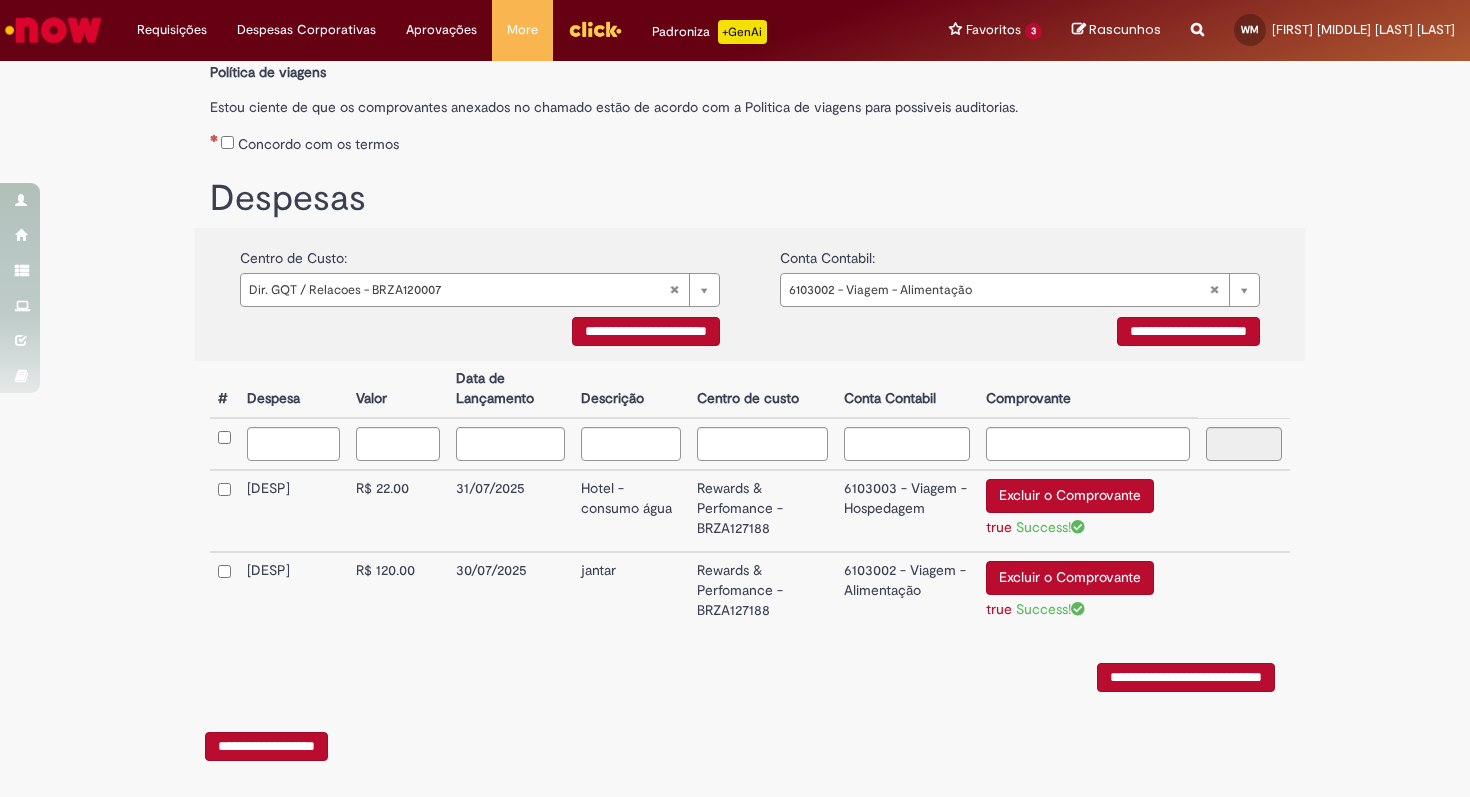 click on "**********" at bounding box center [1186, 677] 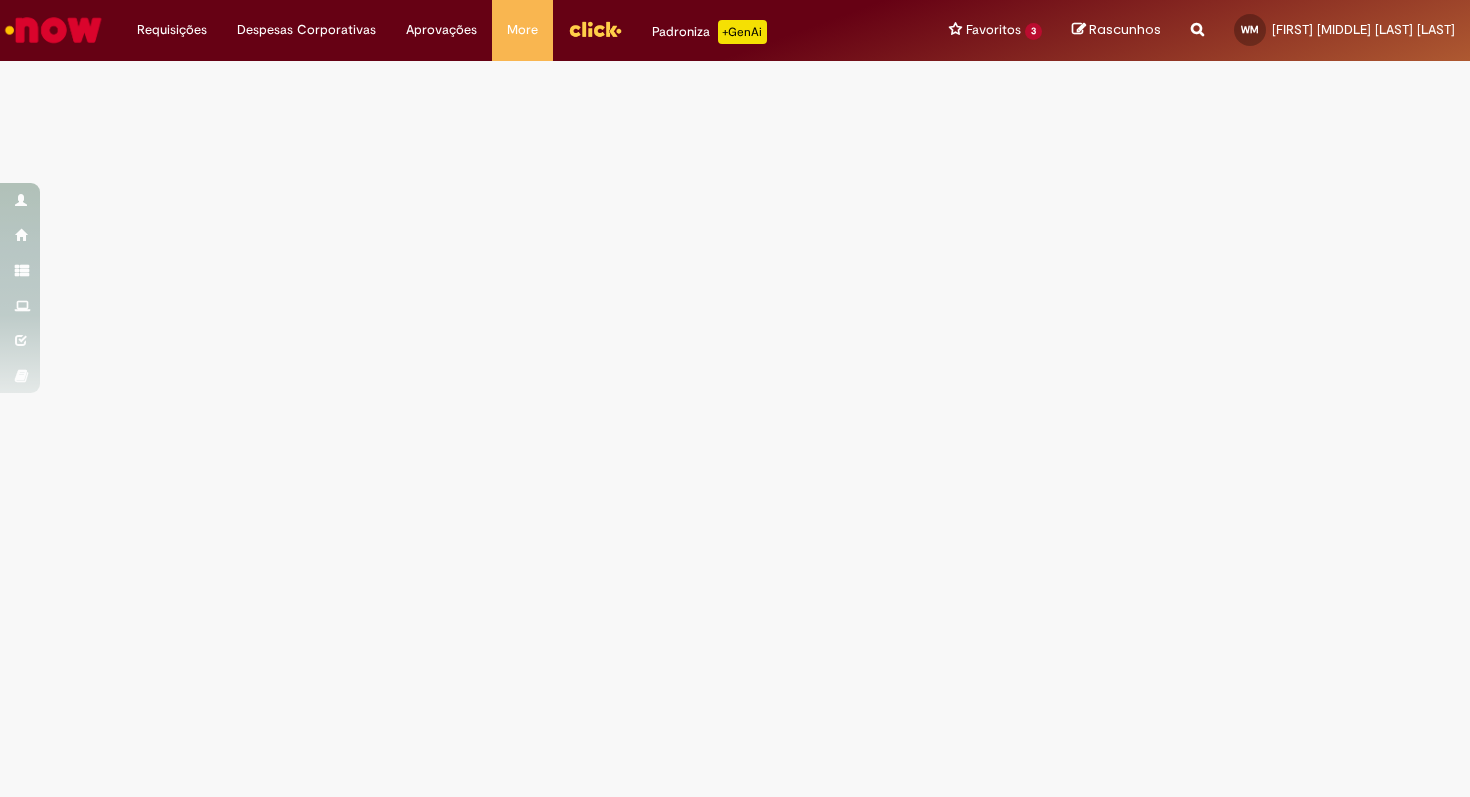 scroll, scrollTop: 0, scrollLeft: 0, axis: both 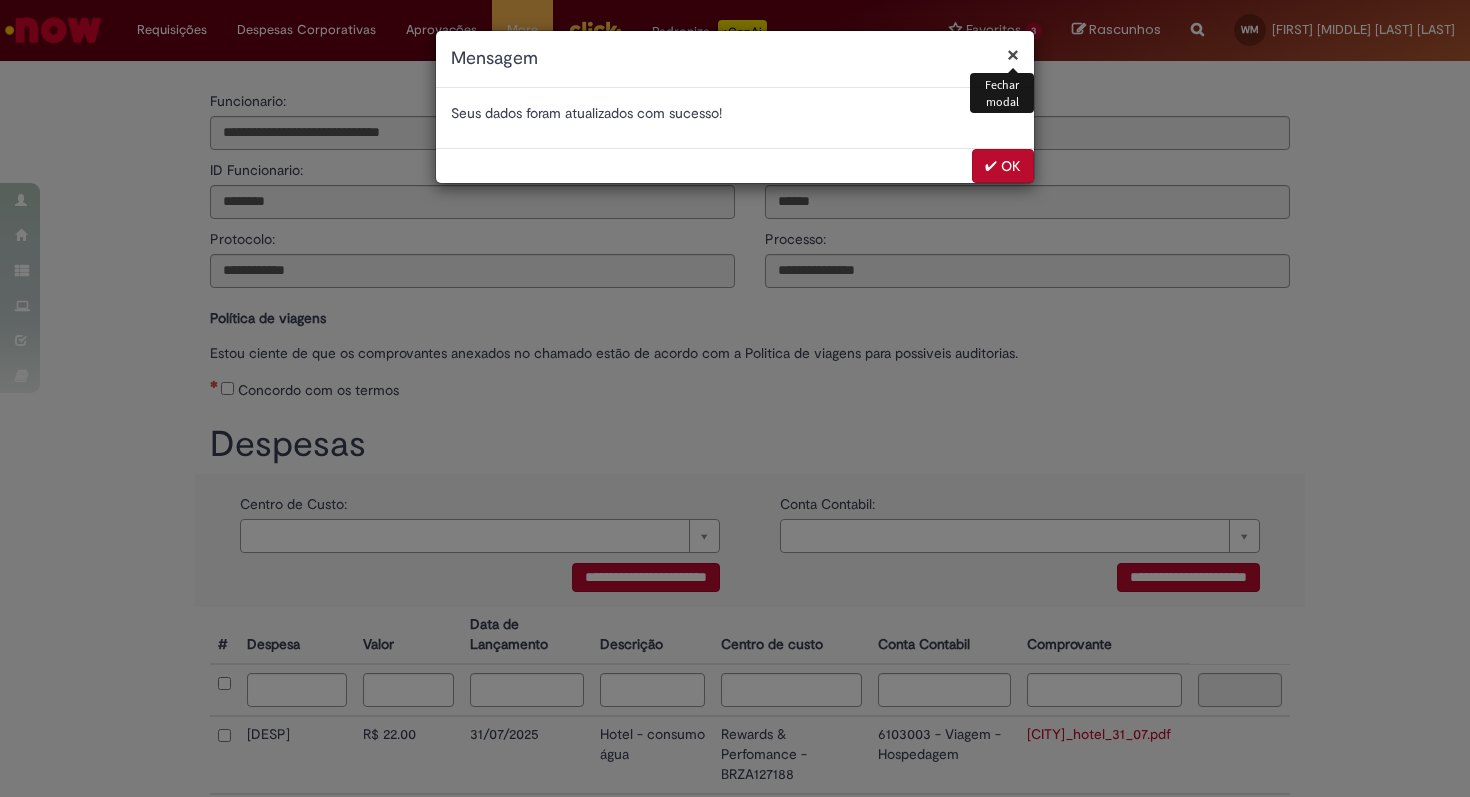 click on "✔ OK" at bounding box center [1003, 166] 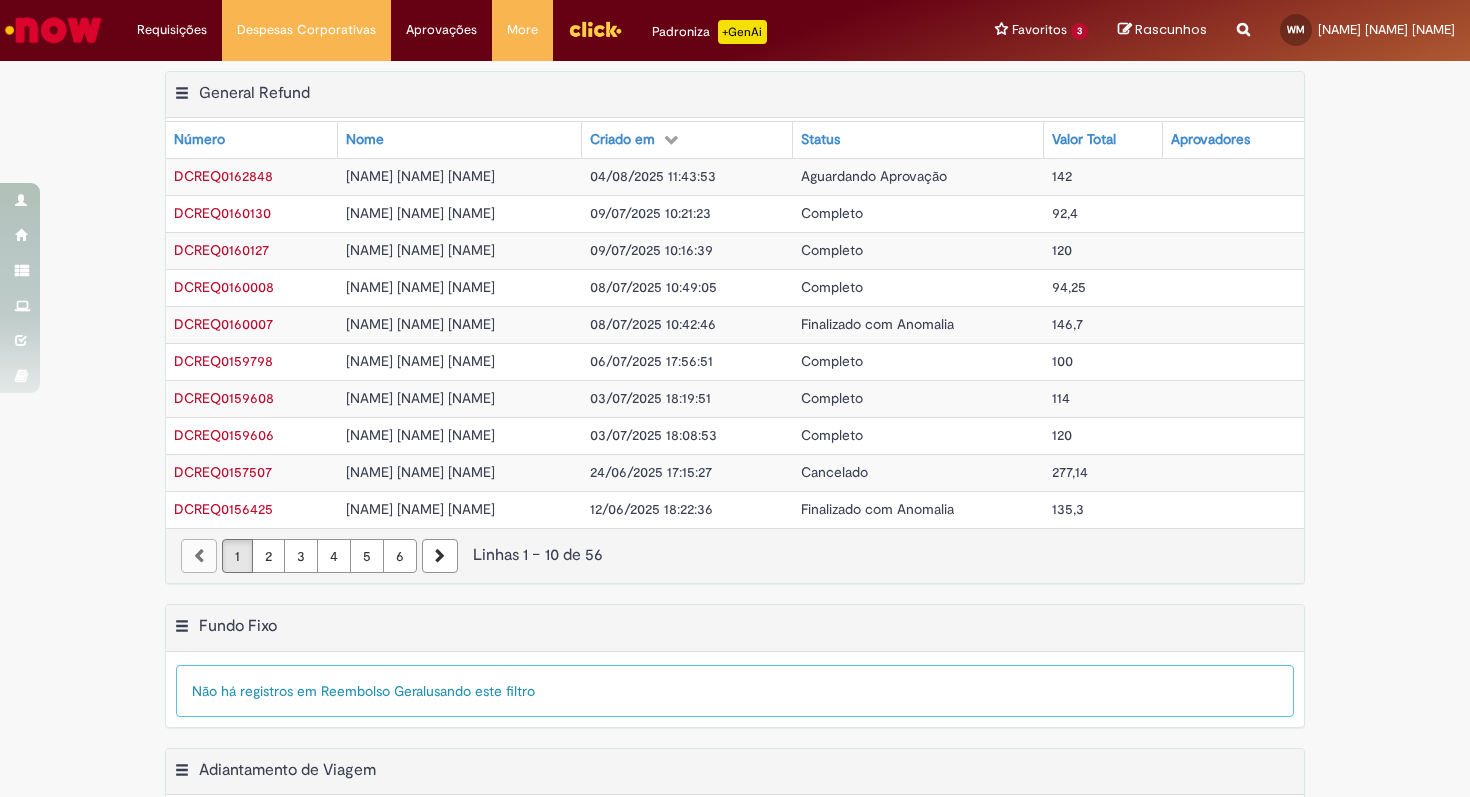 scroll, scrollTop: 0, scrollLeft: 0, axis: both 